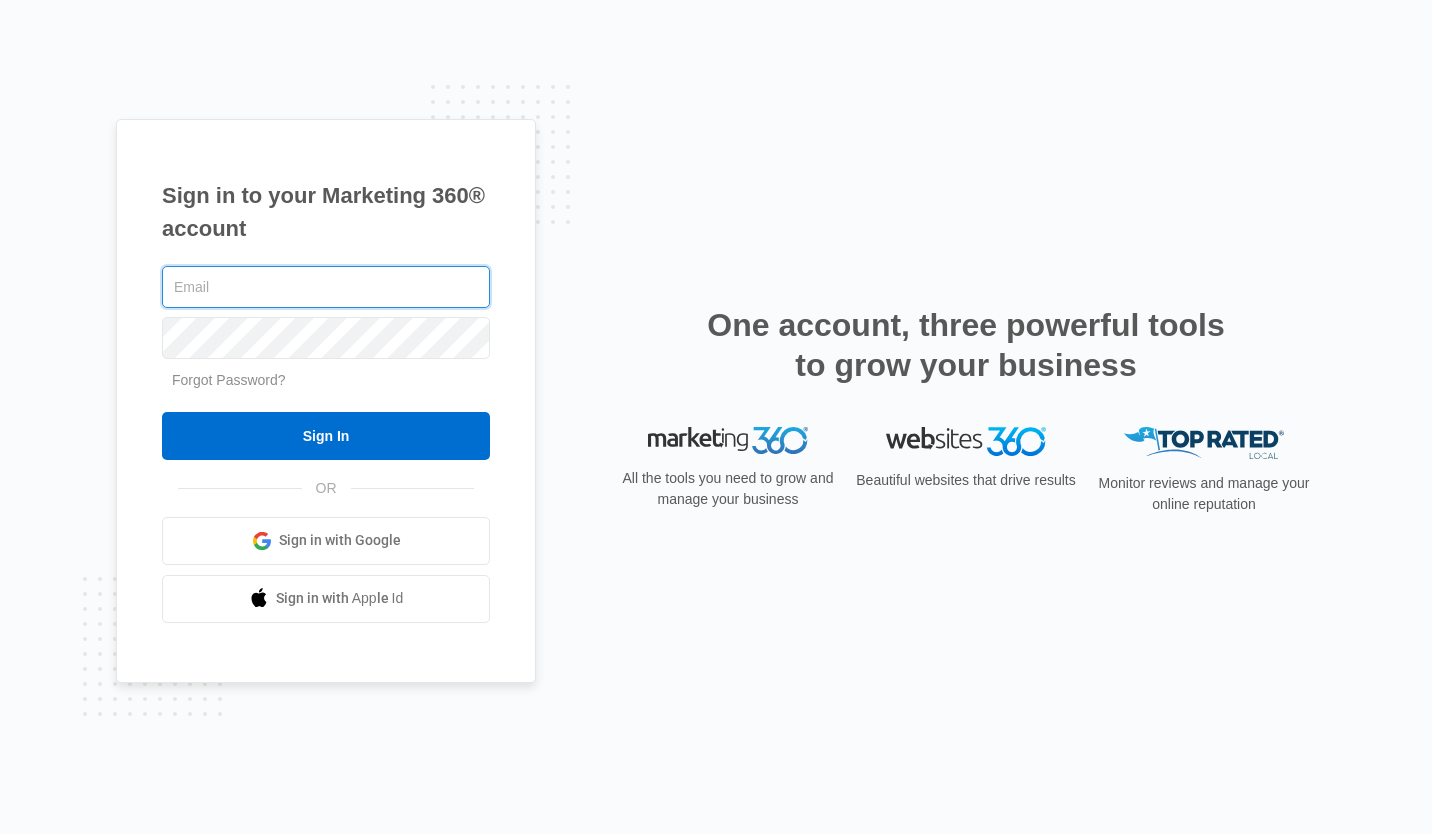 scroll, scrollTop: 0, scrollLeft: 0, axis: both 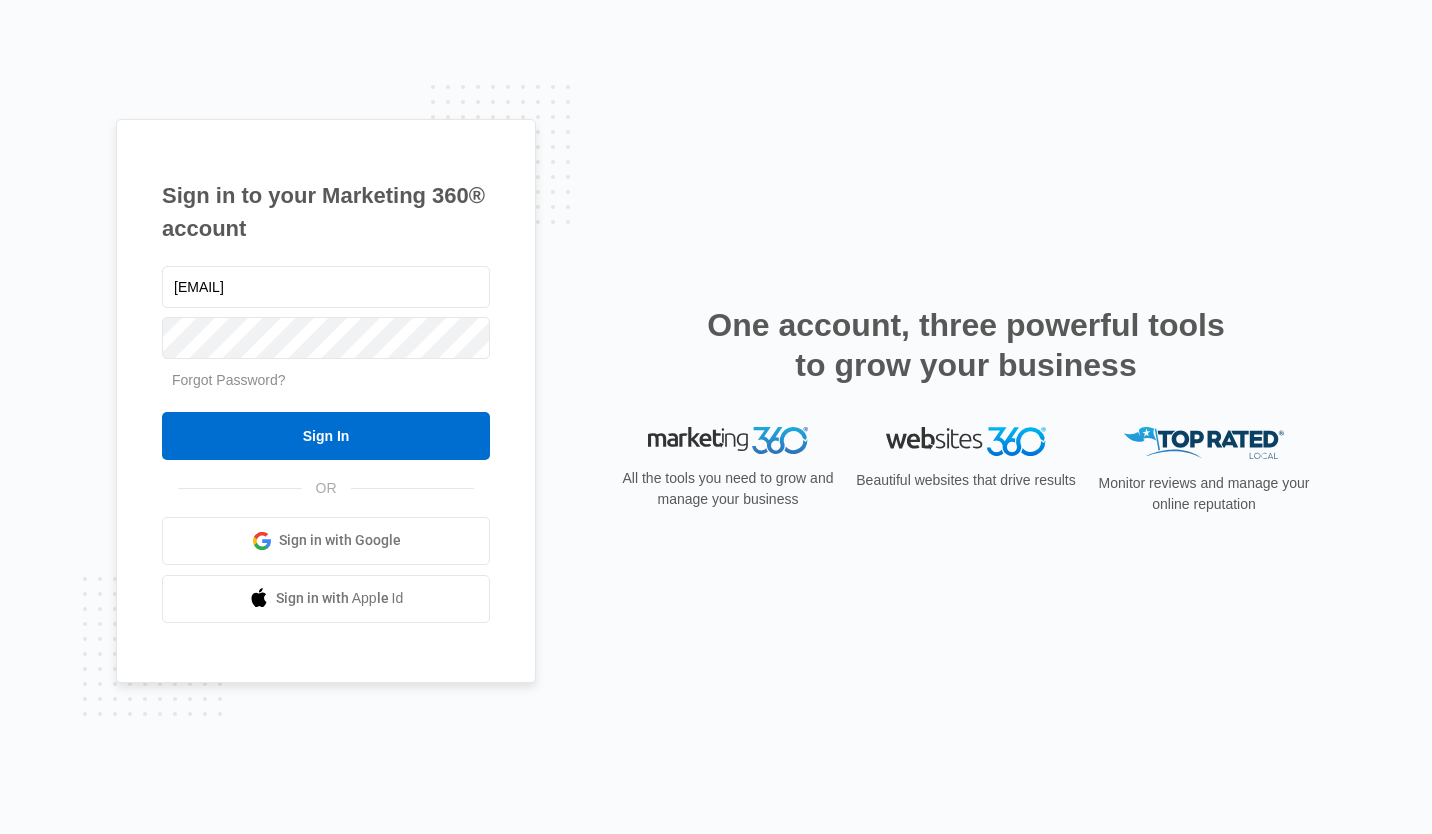 click on "Sign In" at bounding box center (326, 436) 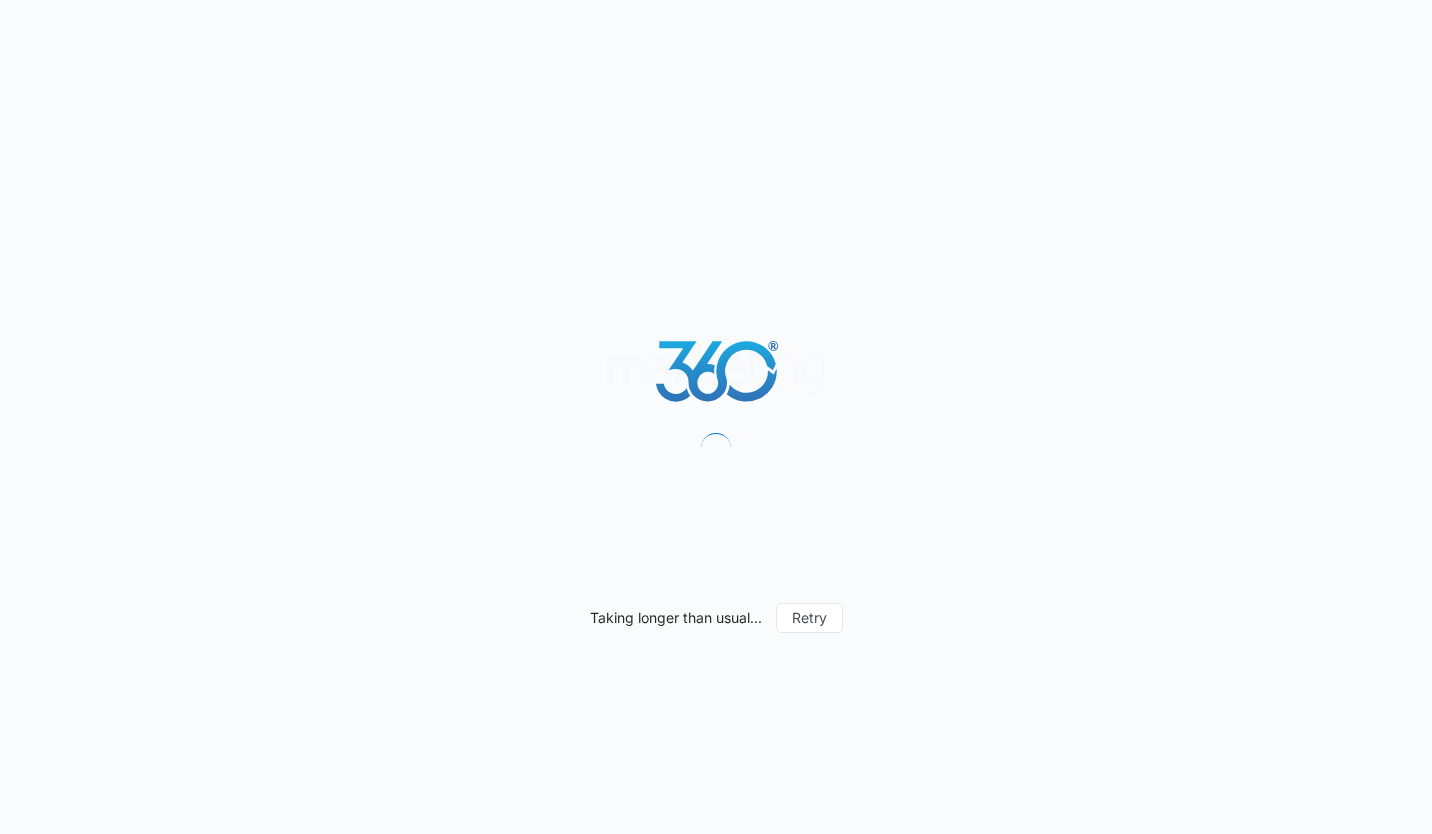 scroll, scrollTop: 0, scrollLeft: 0, axis: both 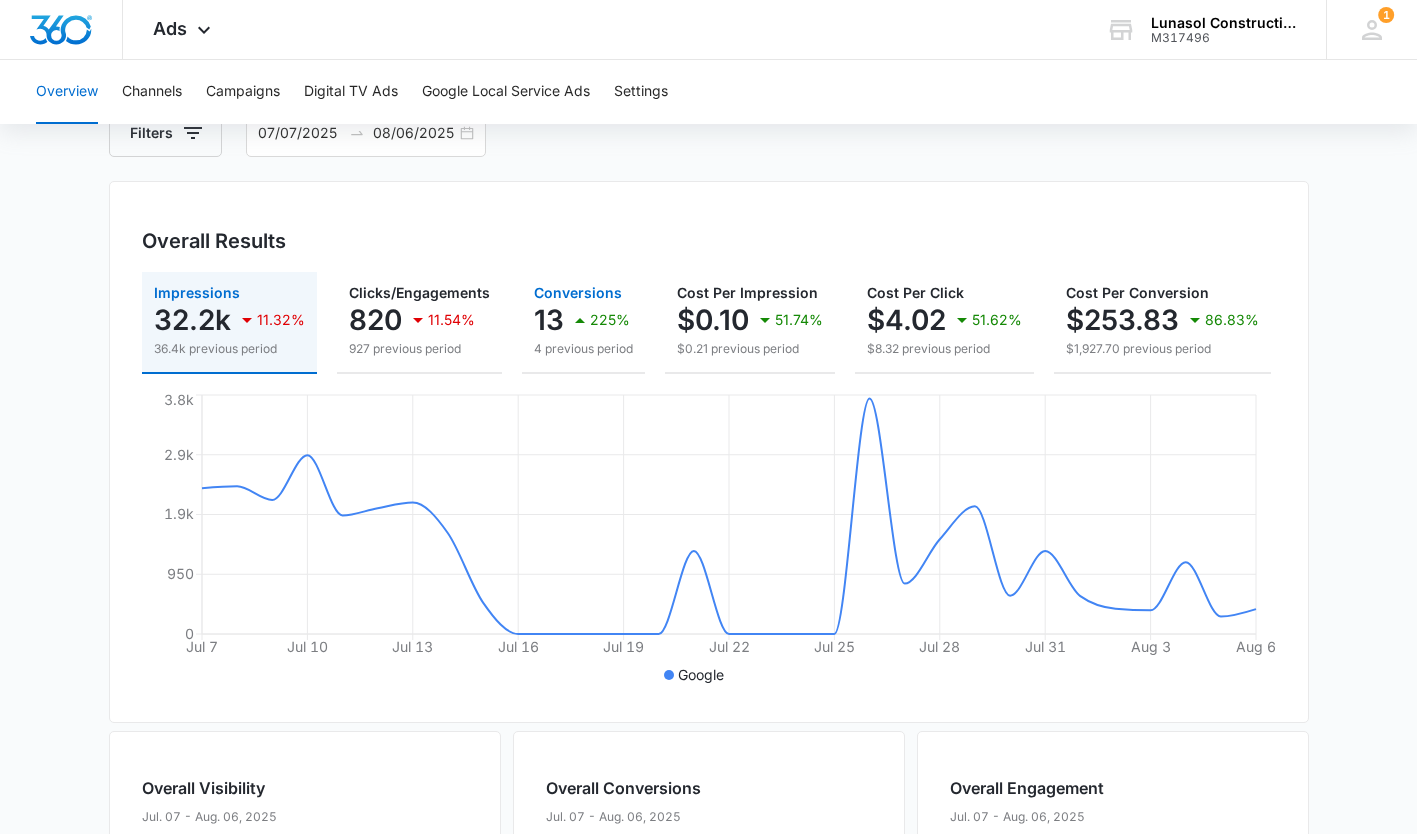 click on "13 225%" at bounding box center [583, 320] 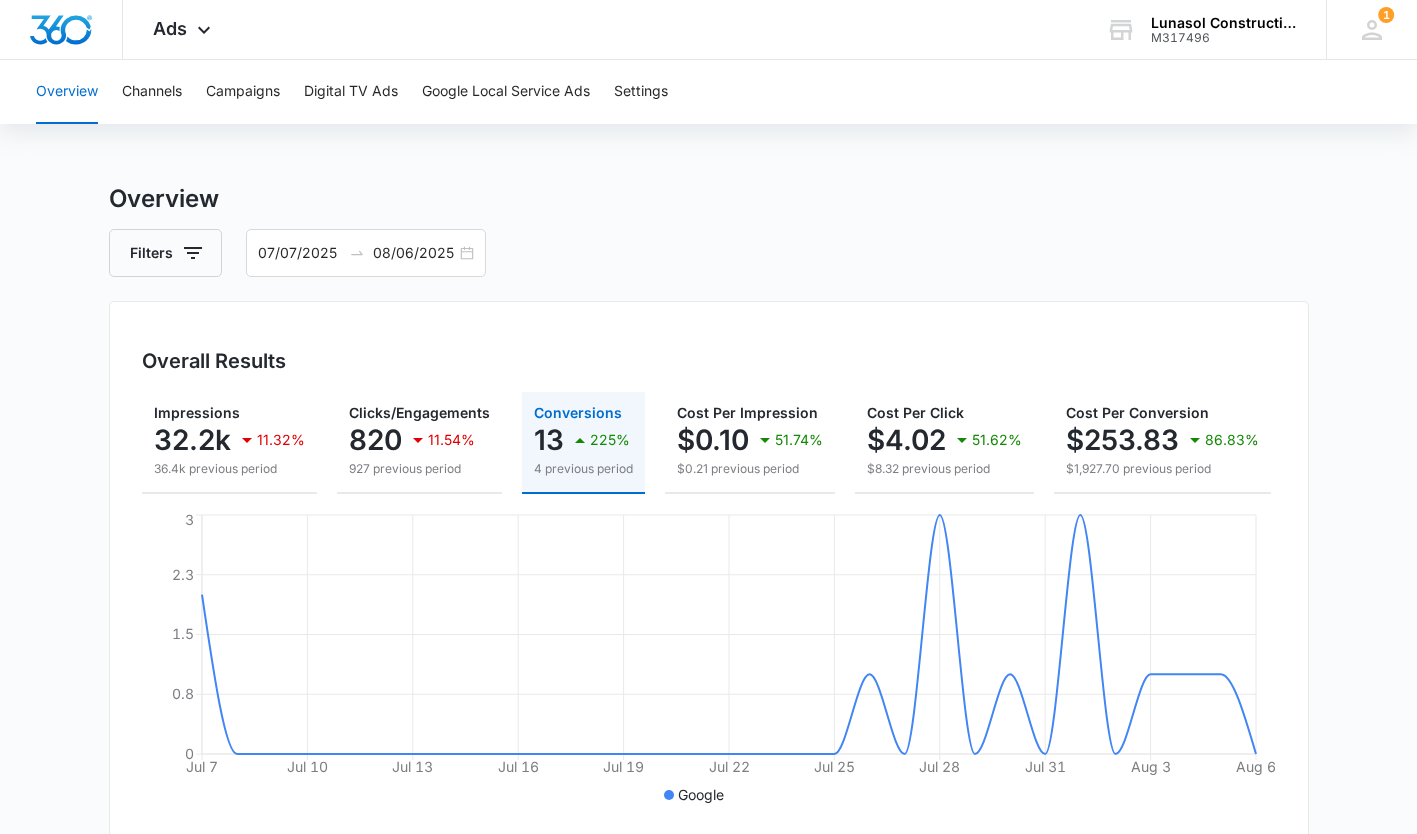 scroll, scrollTop: 0, scrollLeft: 0, axis: both 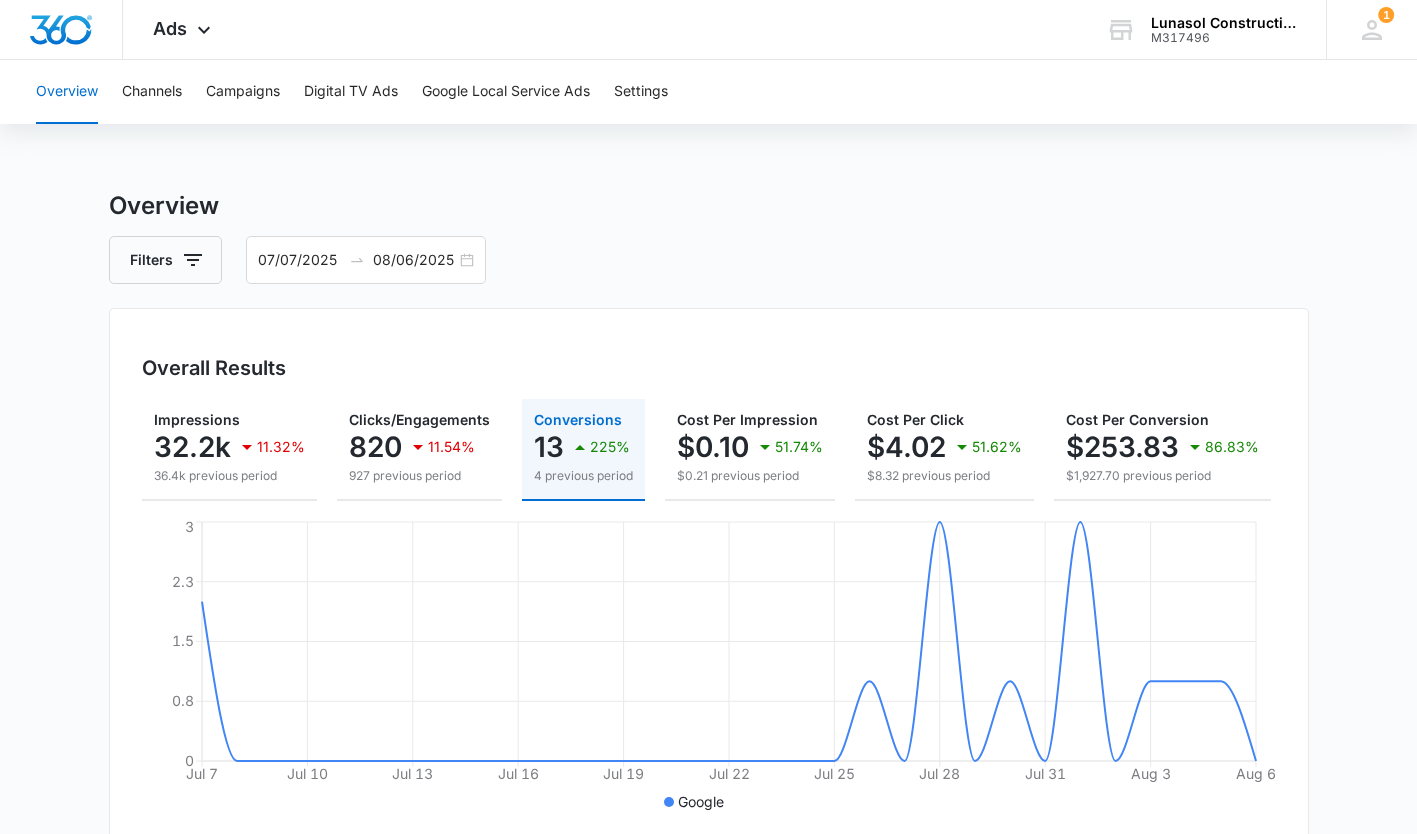 click 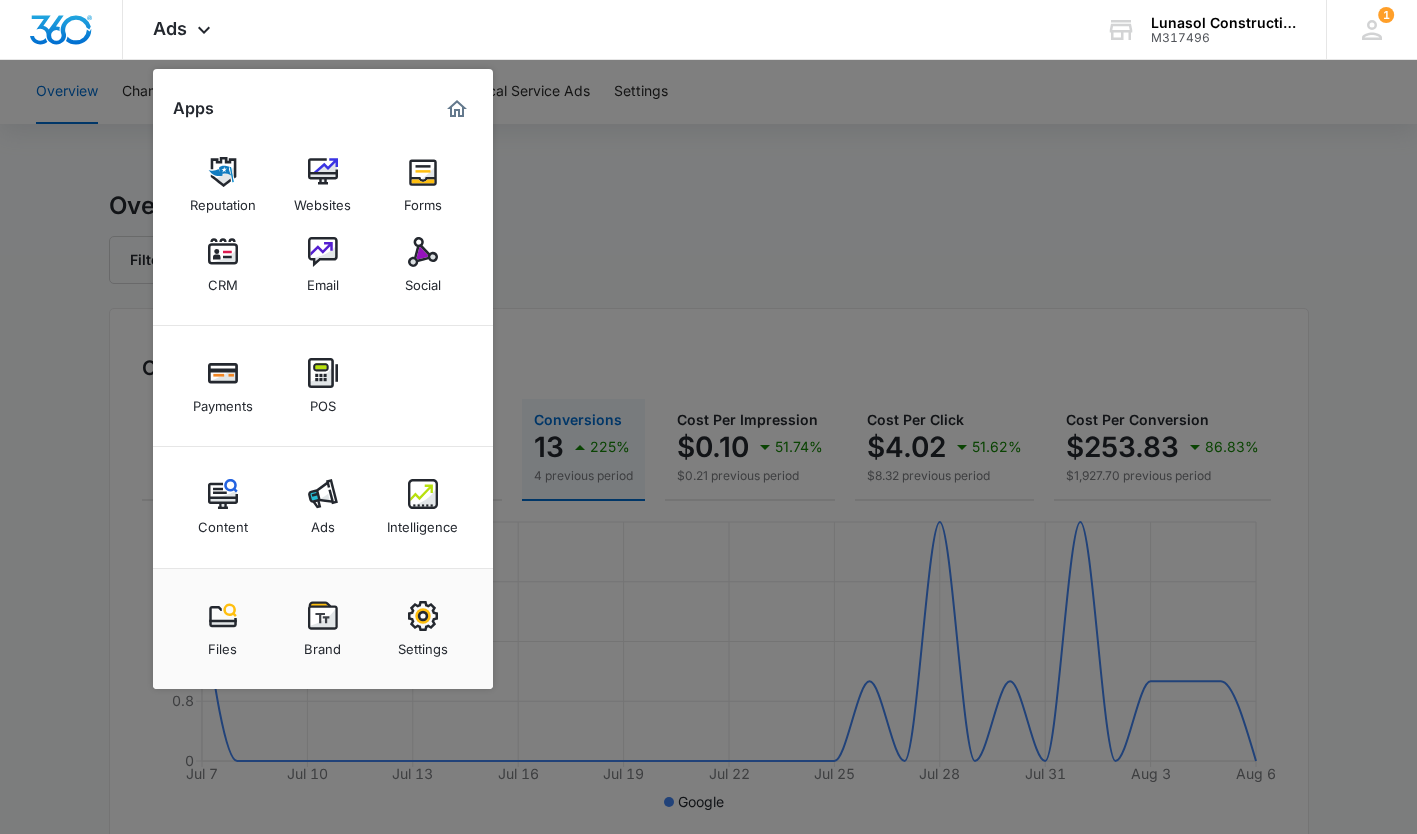 click on "CRM" at bounding box center [223, 280] 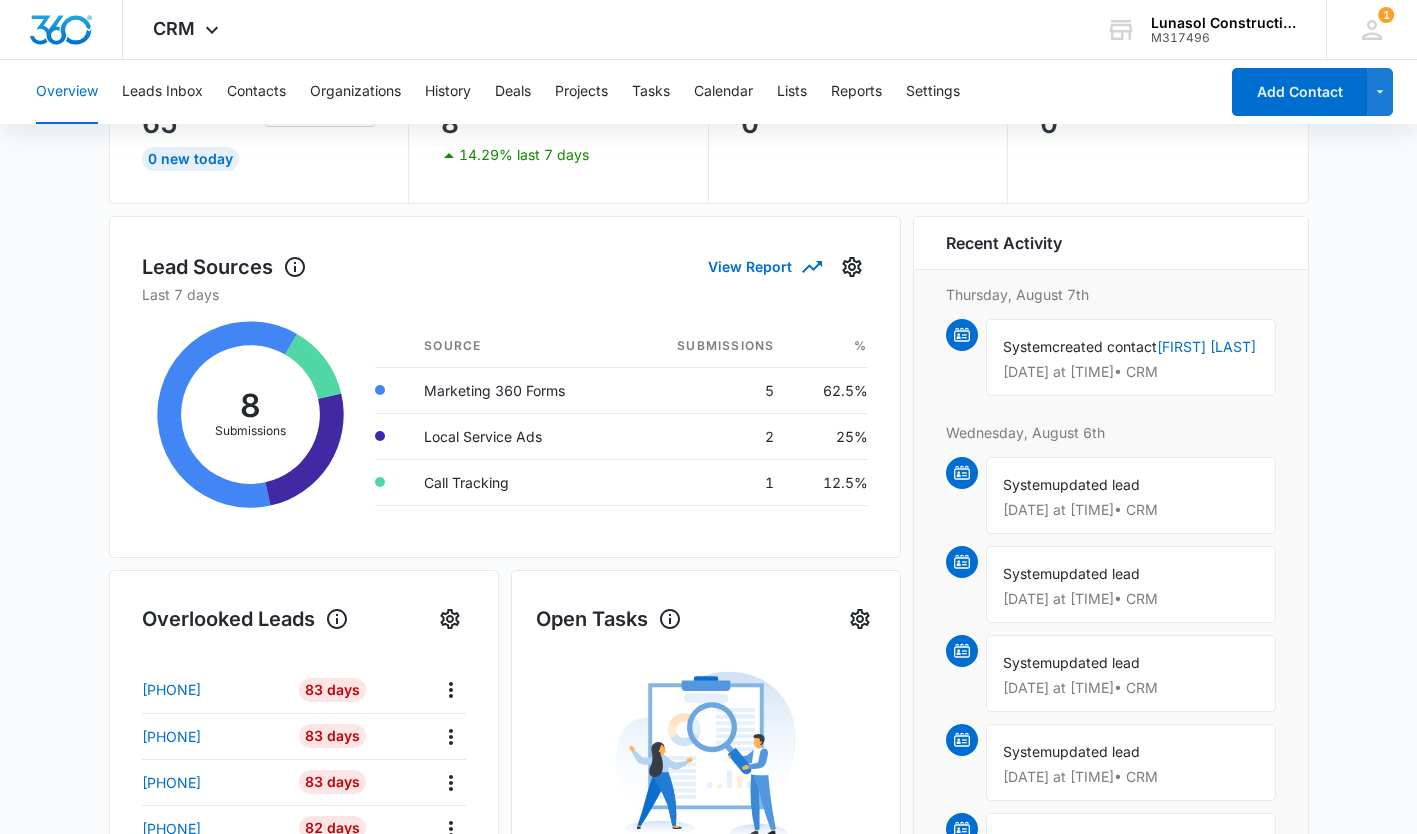 scroll, scrollTop: 187, scrollLeft: 0, axis: vertical 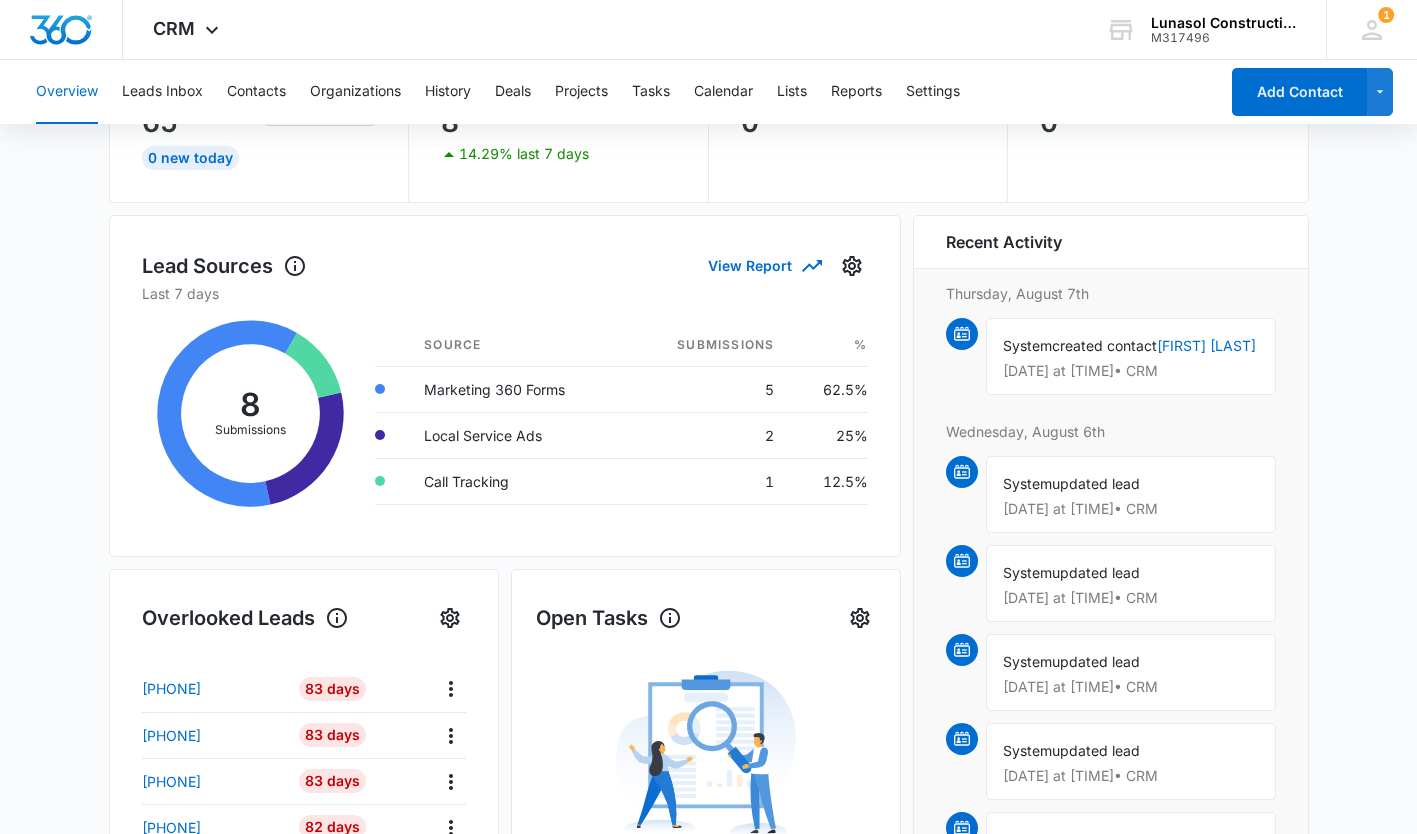click on "Local Service Ads" at bounding box center [517, 435] 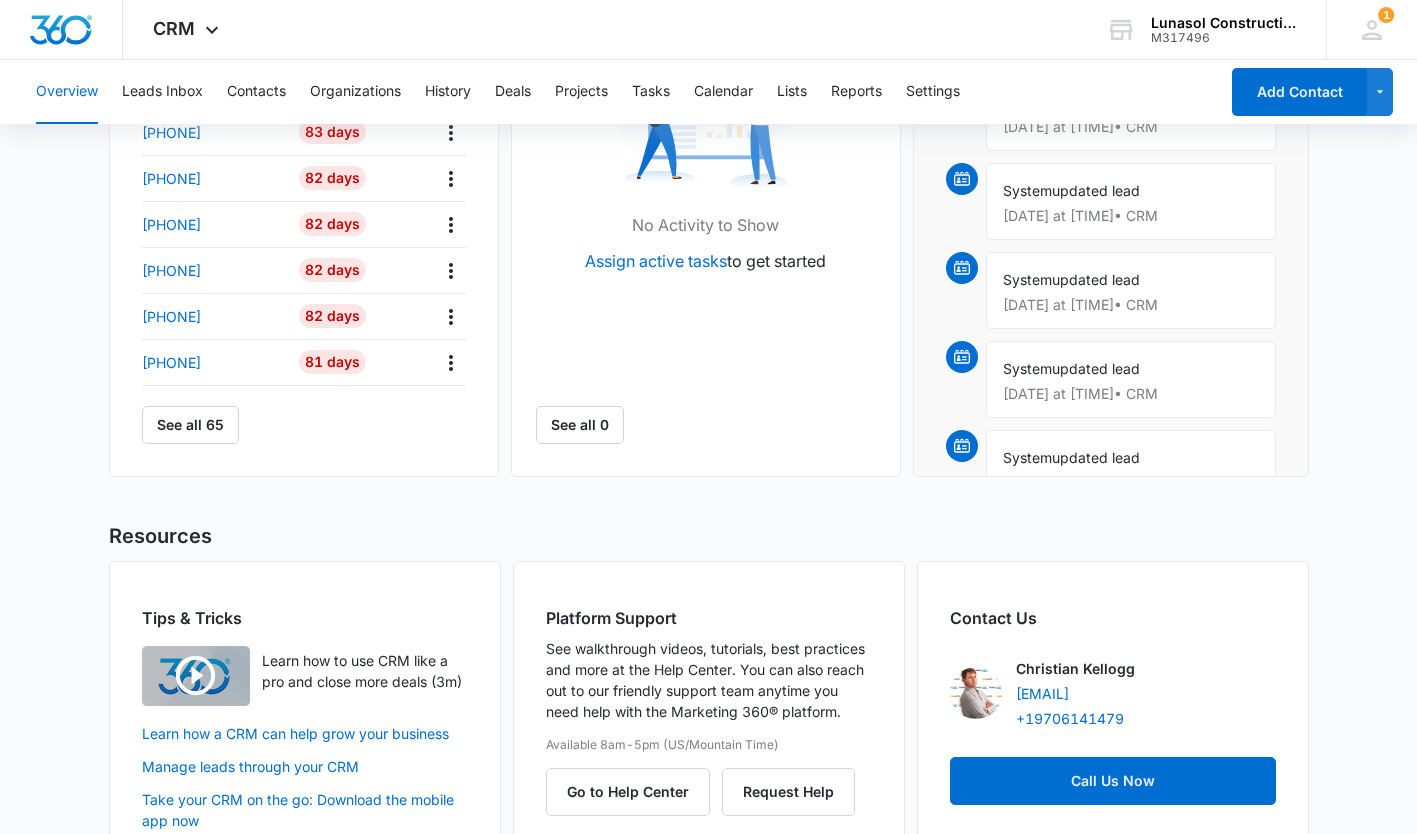 scroll, scrollTop: 837, scrollLeft: 0, axis: vertical 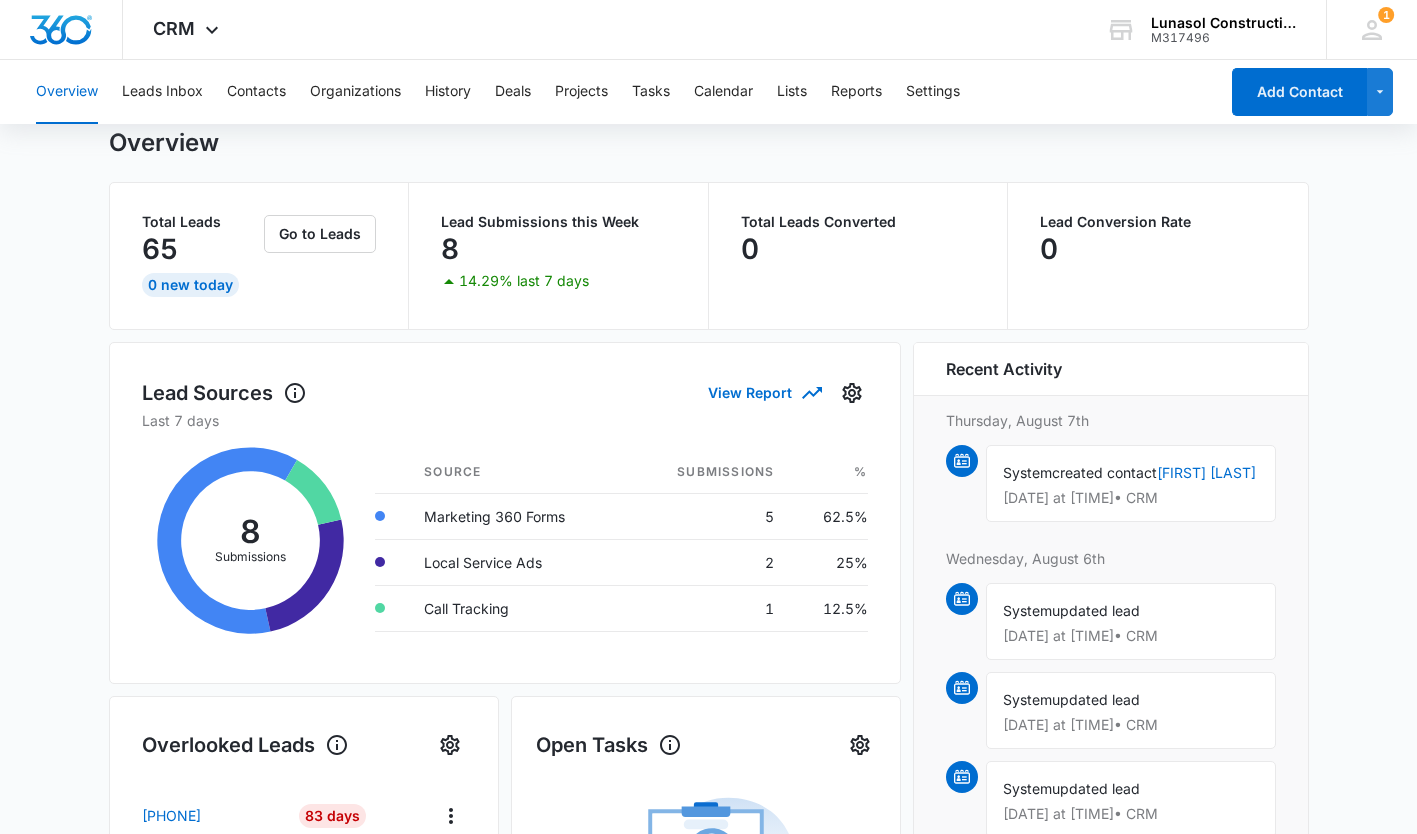 click on "Call Tracking" at bounding box center [517, 608] 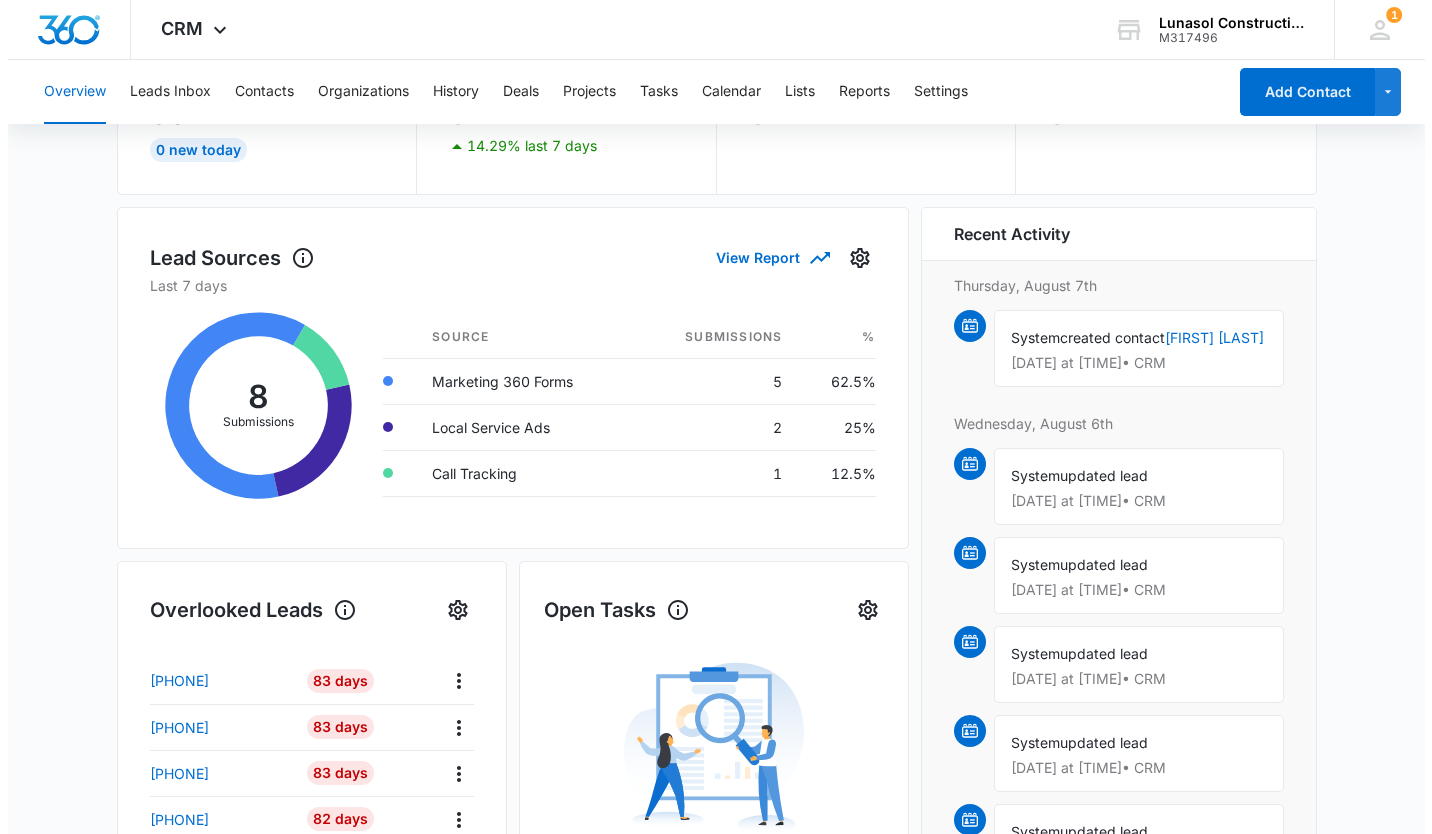 scroll, scrollTop: 0, scrollLeft: 0, axis: both 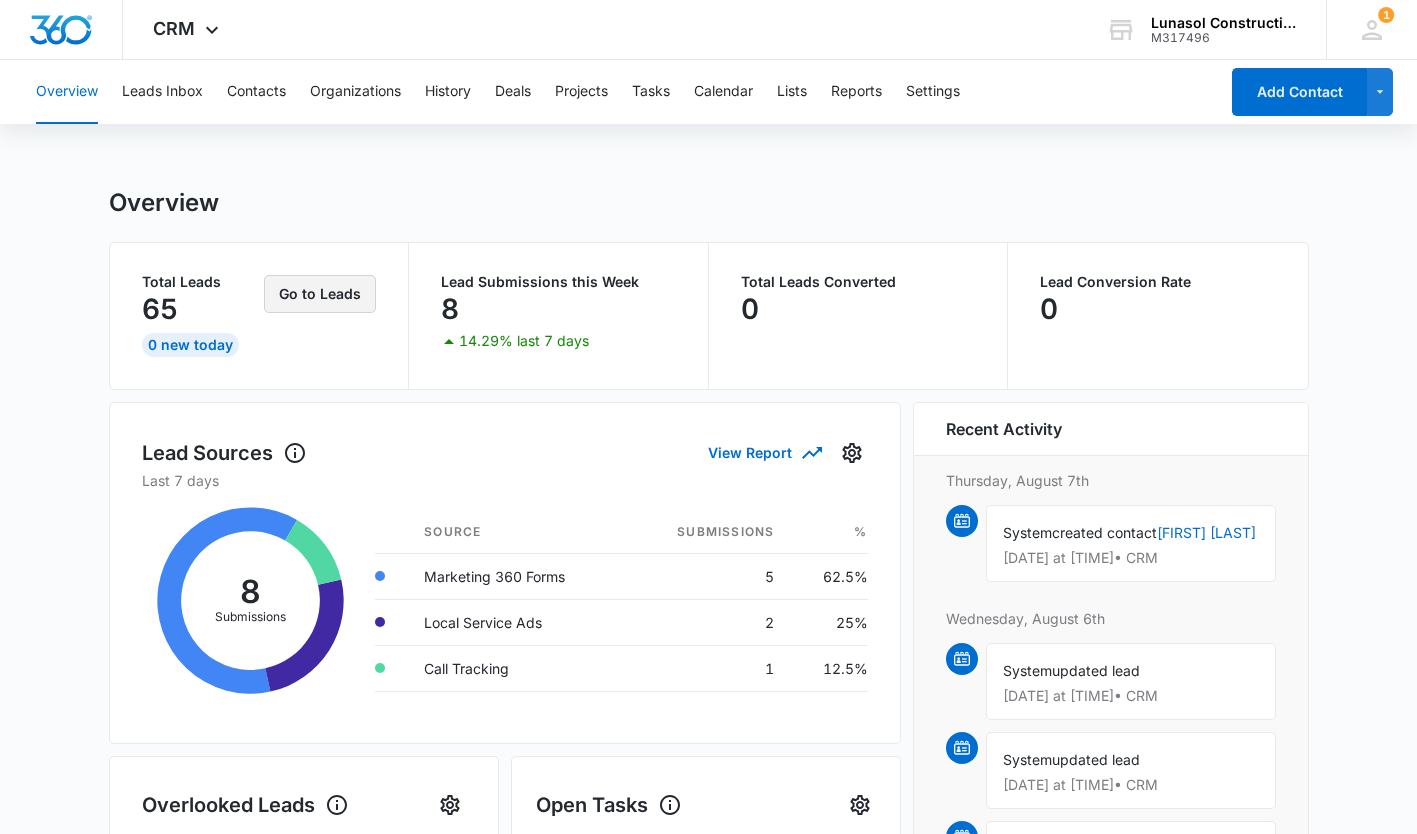 click on "Go to Leads" at bounding box center (320, 294) 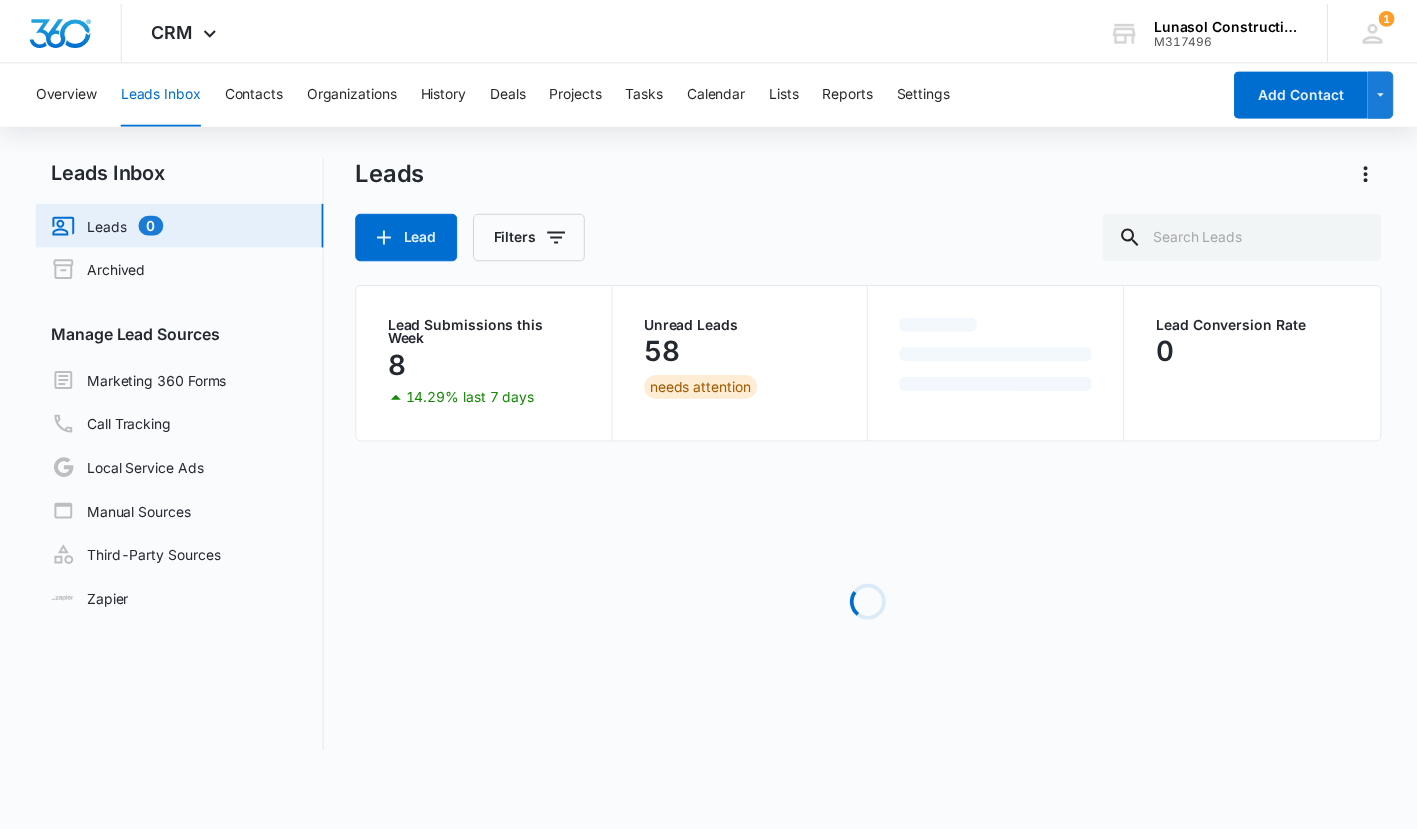 scroll, scrollTop: 0, scrollLeft: 0, axis: both 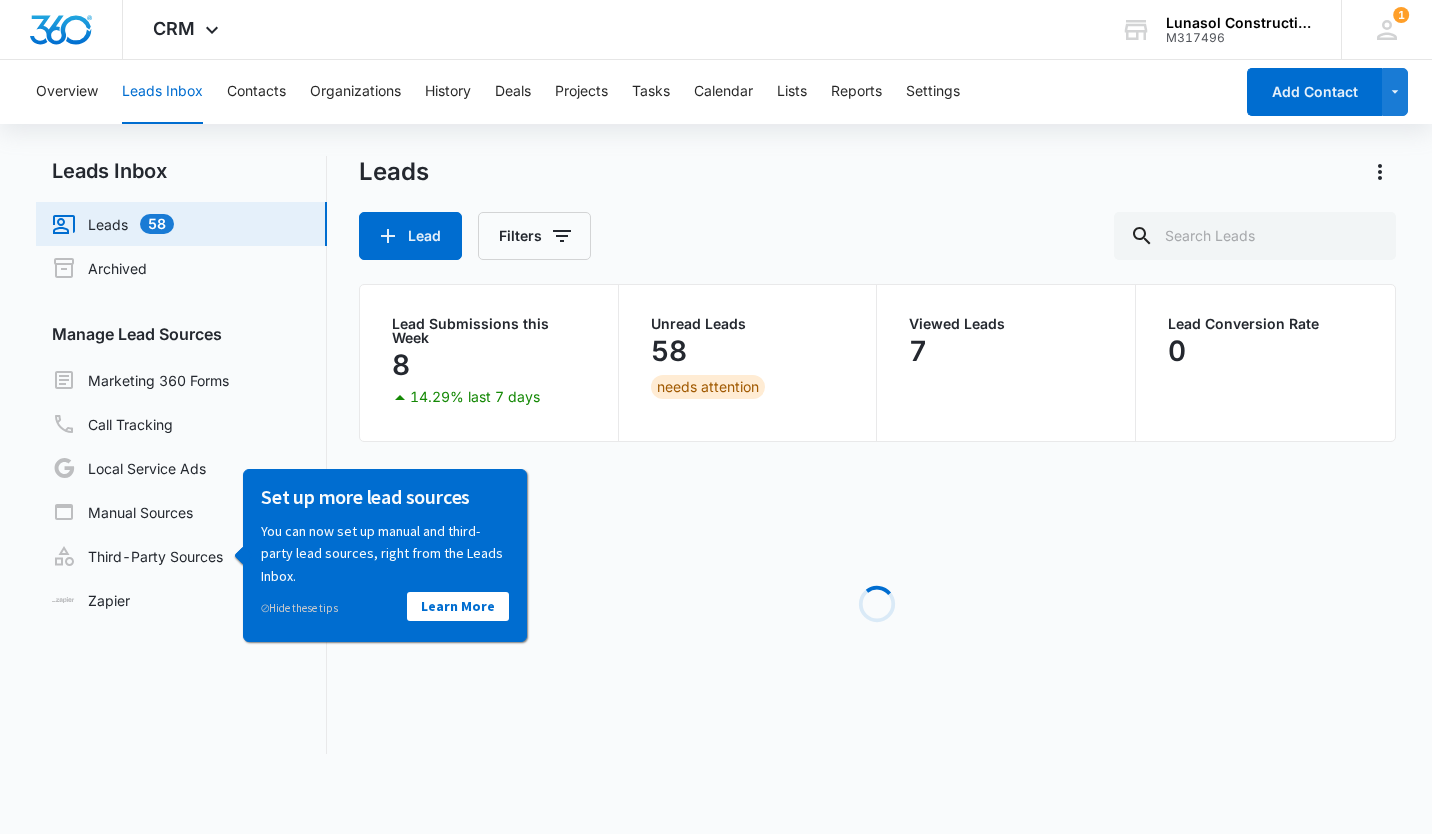 click on "Loading" at bounding box center (877, 604) 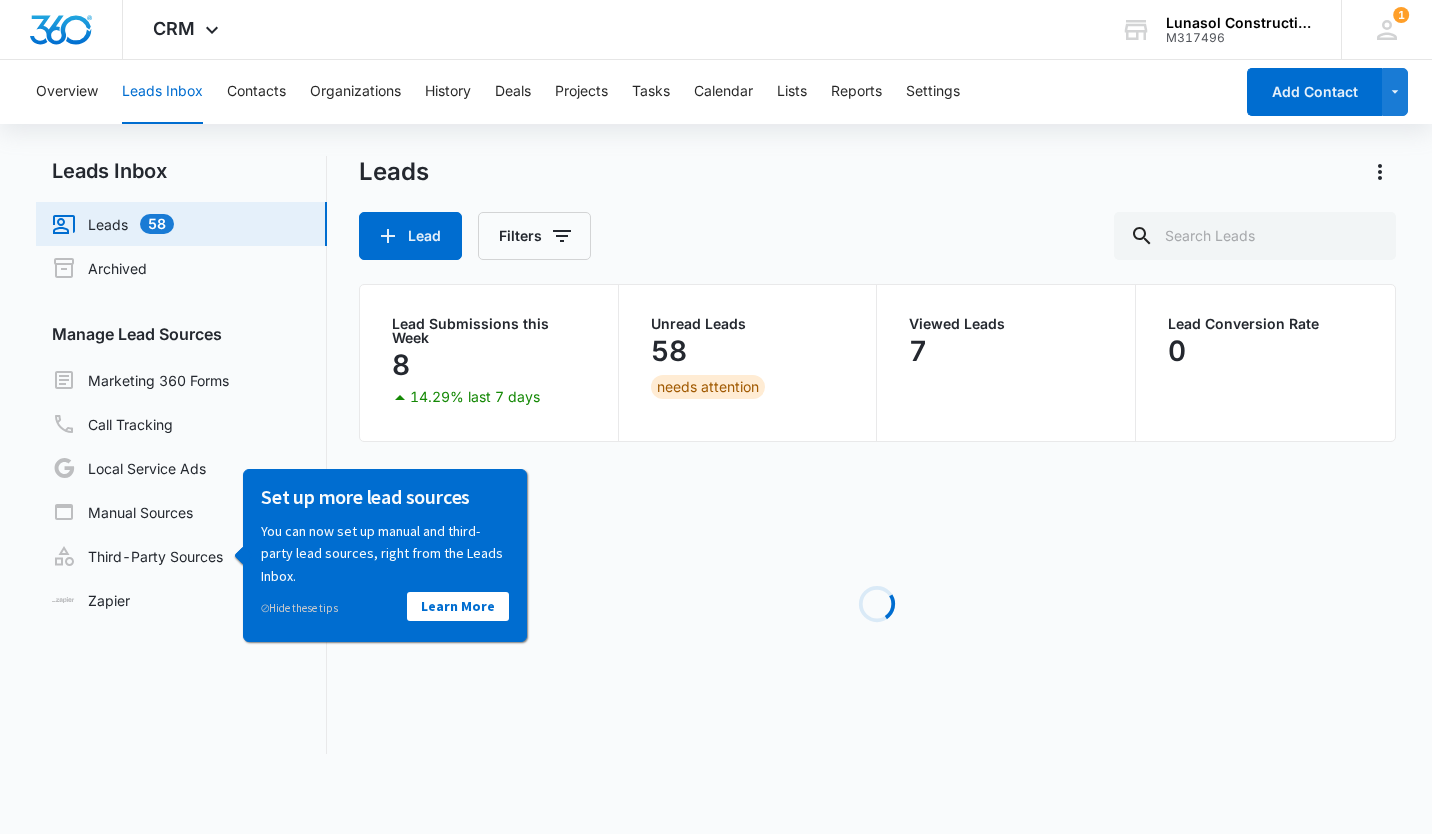 click on "Leads Inbox Leads 58 Archived Manage Lead Sources Marketing 360 Forms Call Tracking Local Service Ads Manual Sources Third-Party Sources Zapier" at bounding box center [181, 455] 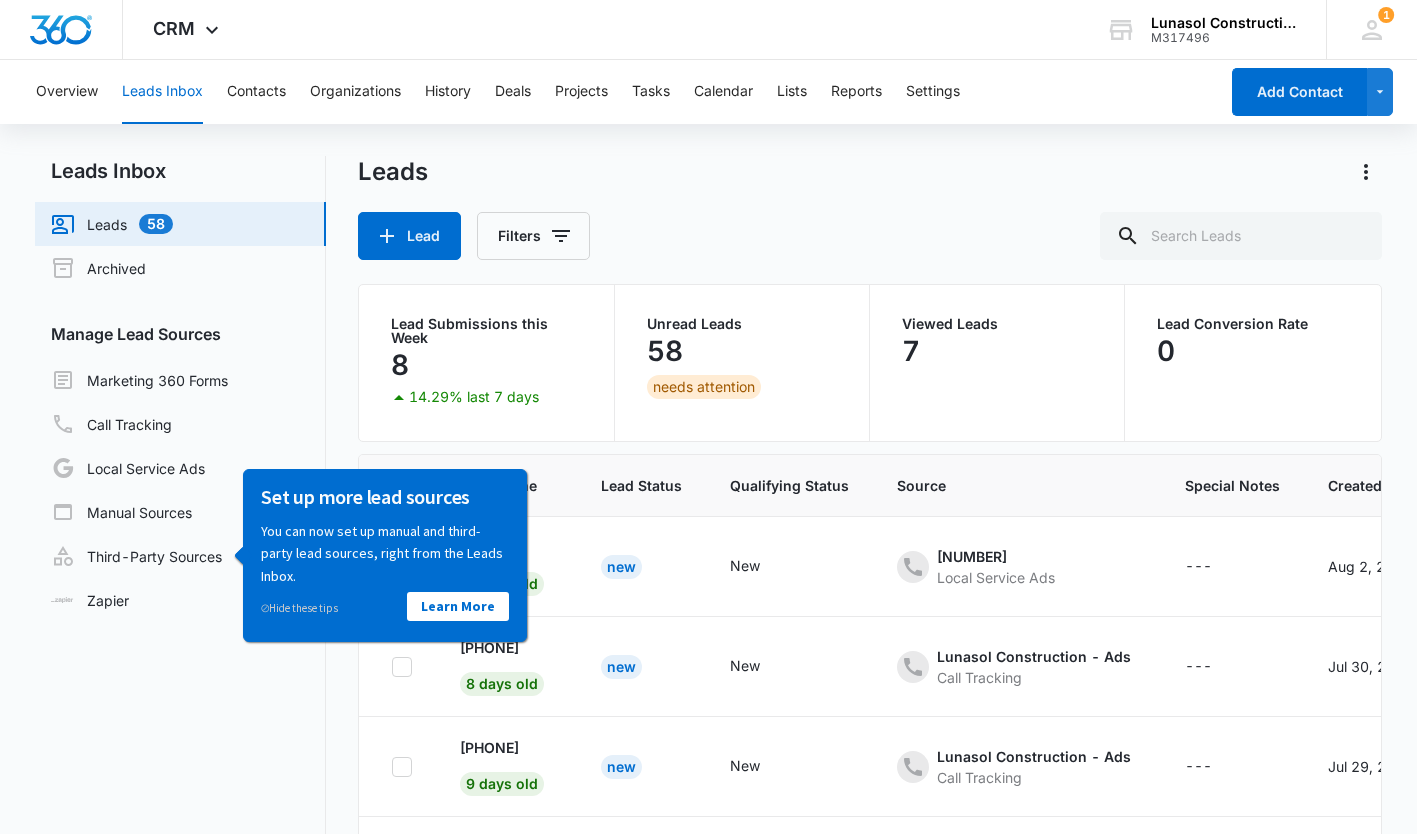click on "⊘  Hide these tips" at bounding box center [323, 605] 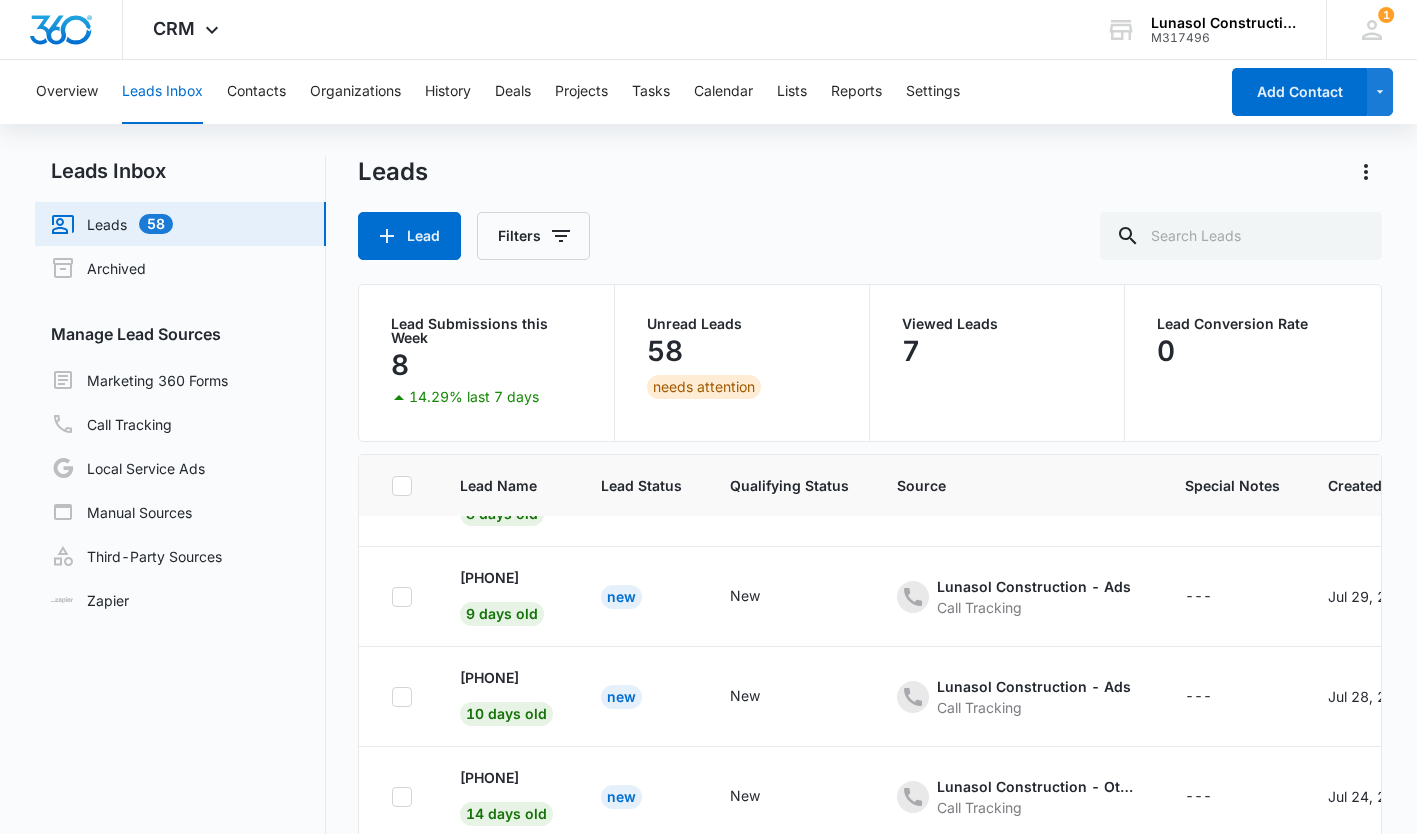 scroll, scrollTop: 171, scrollLeft: 0, axis: vertical 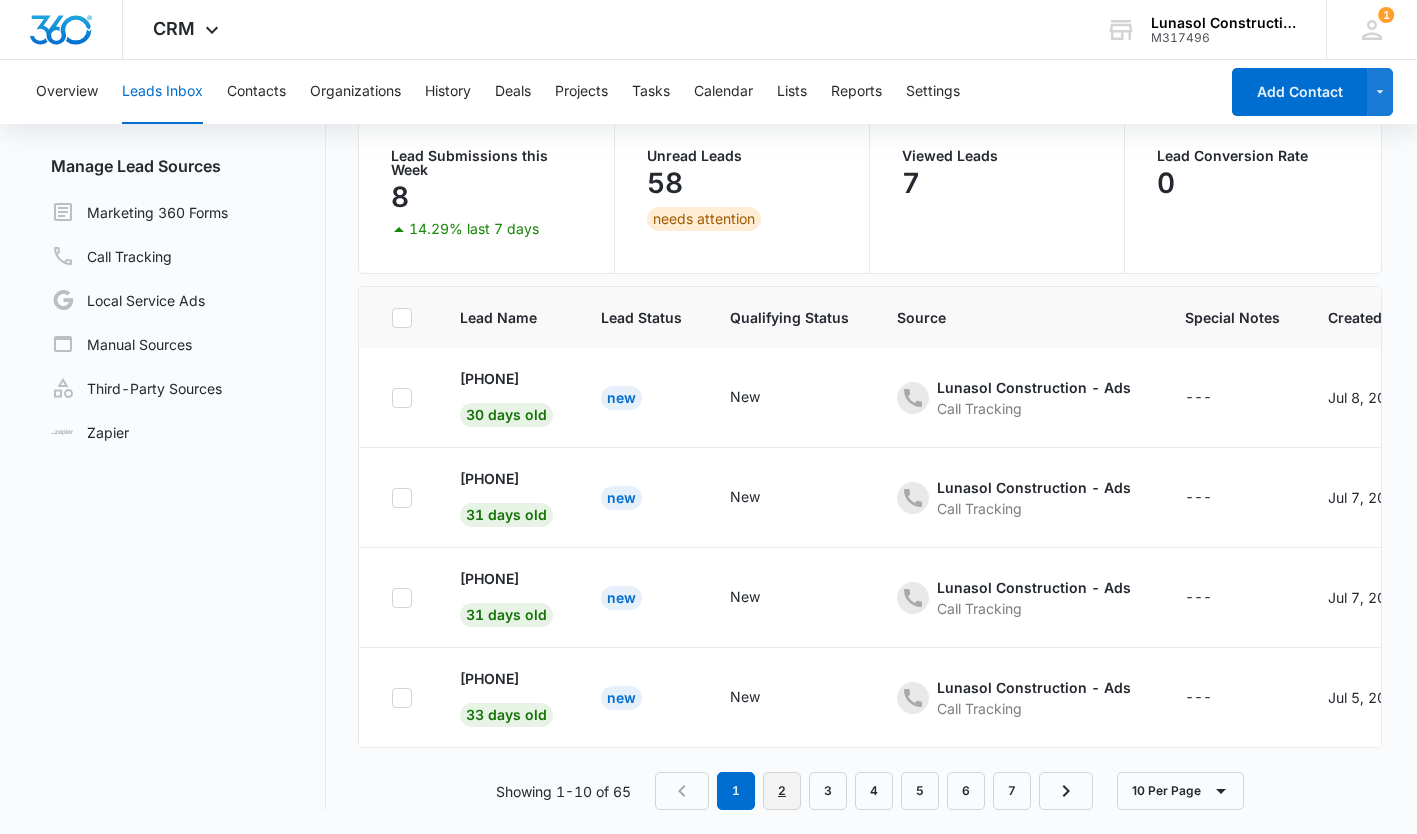click on "2" at bounding box center (782, 791) 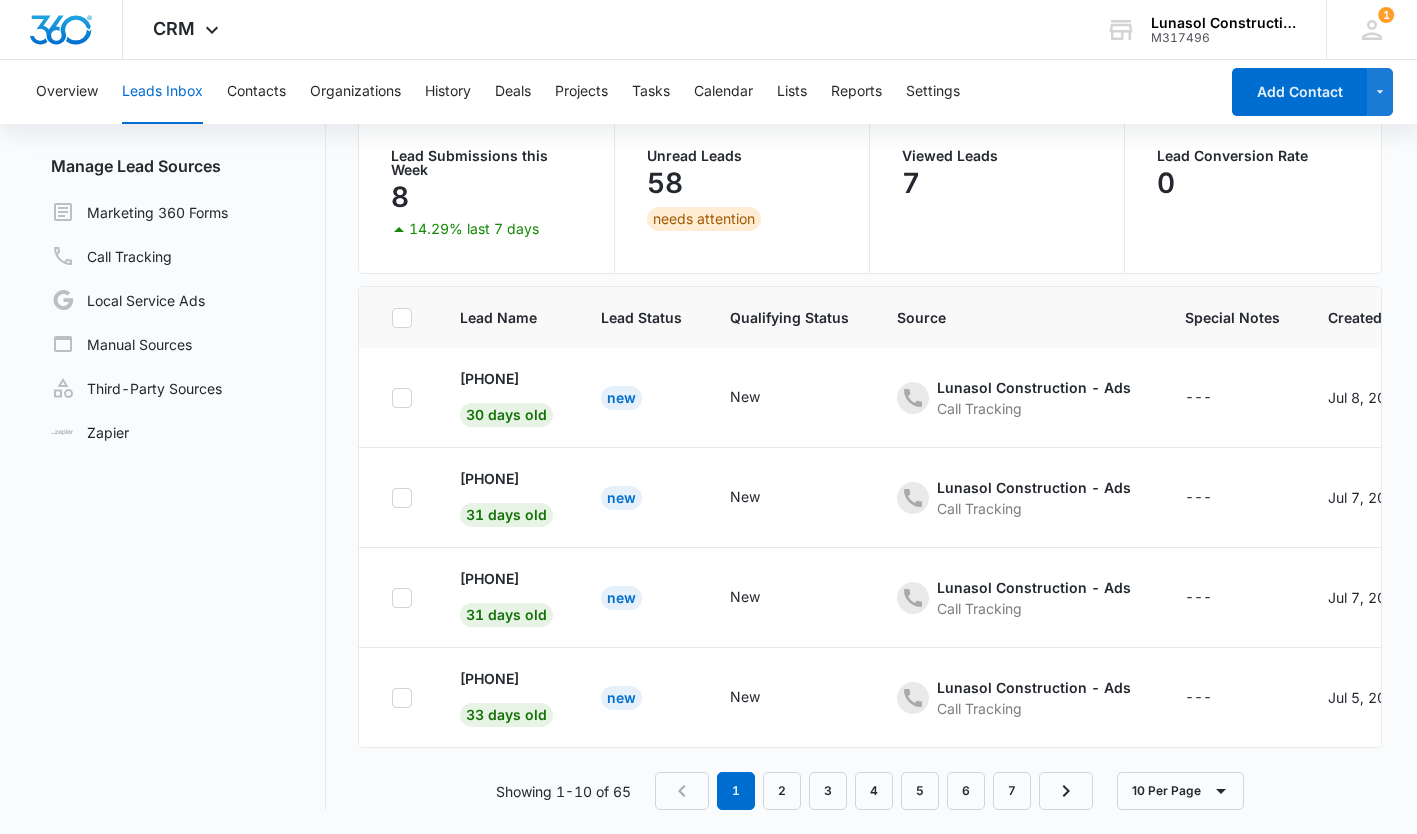 scroll, scrollTop: 0, scrollLeft: 0, axis: both 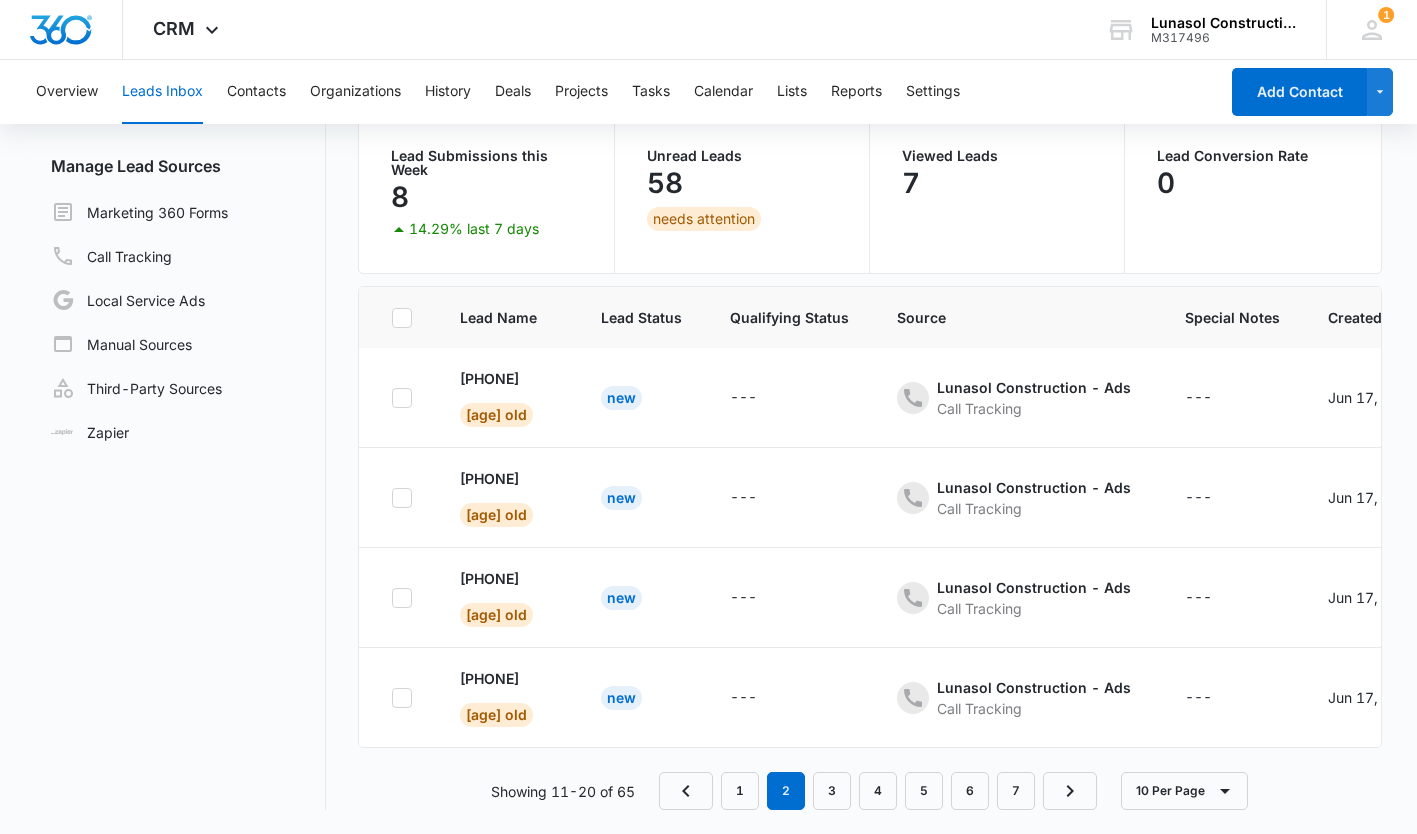 click on "needs attention" at bounding box center (704, 219) 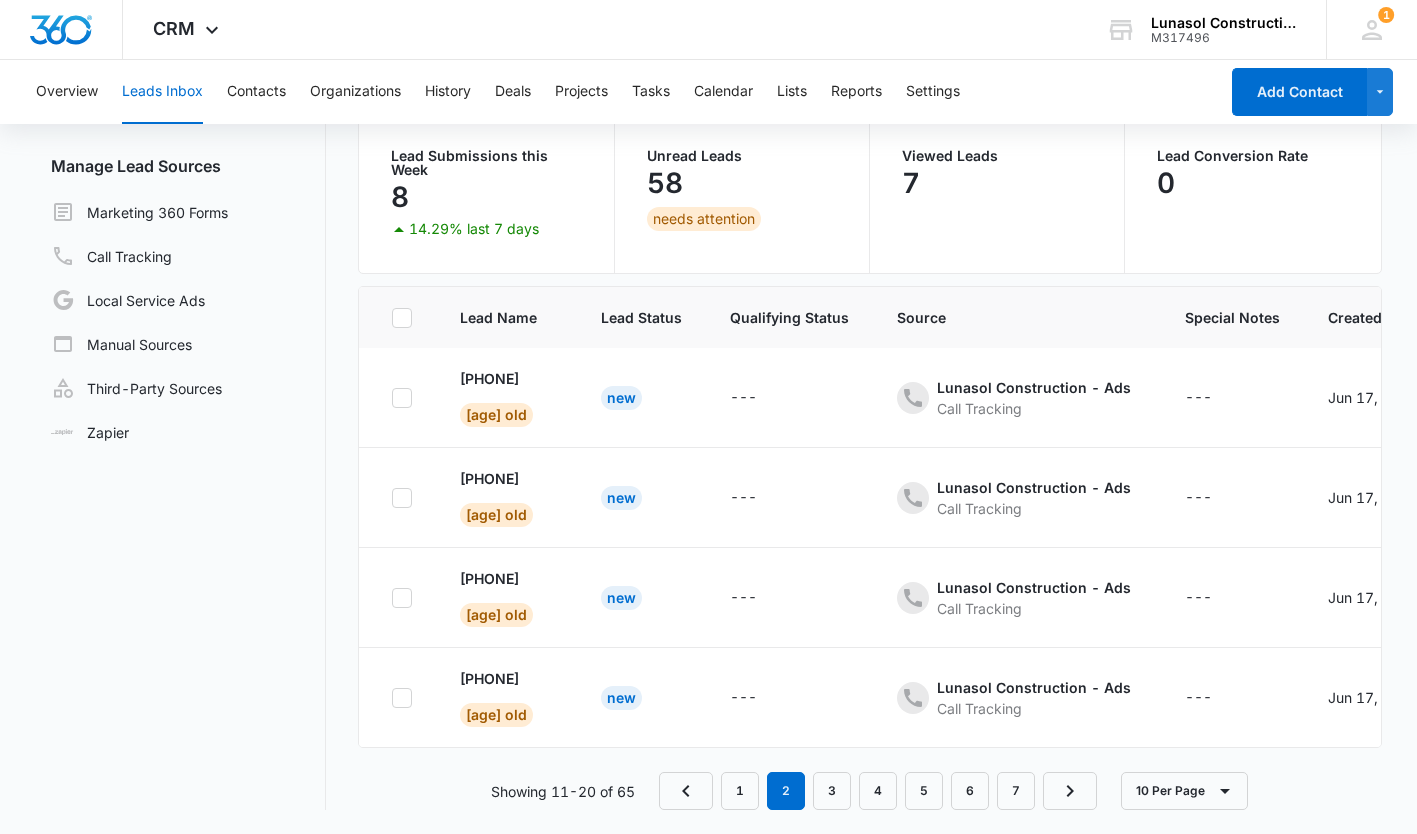 scroll, scrollTop: 616, scrollLeft: 0, axis: vertical 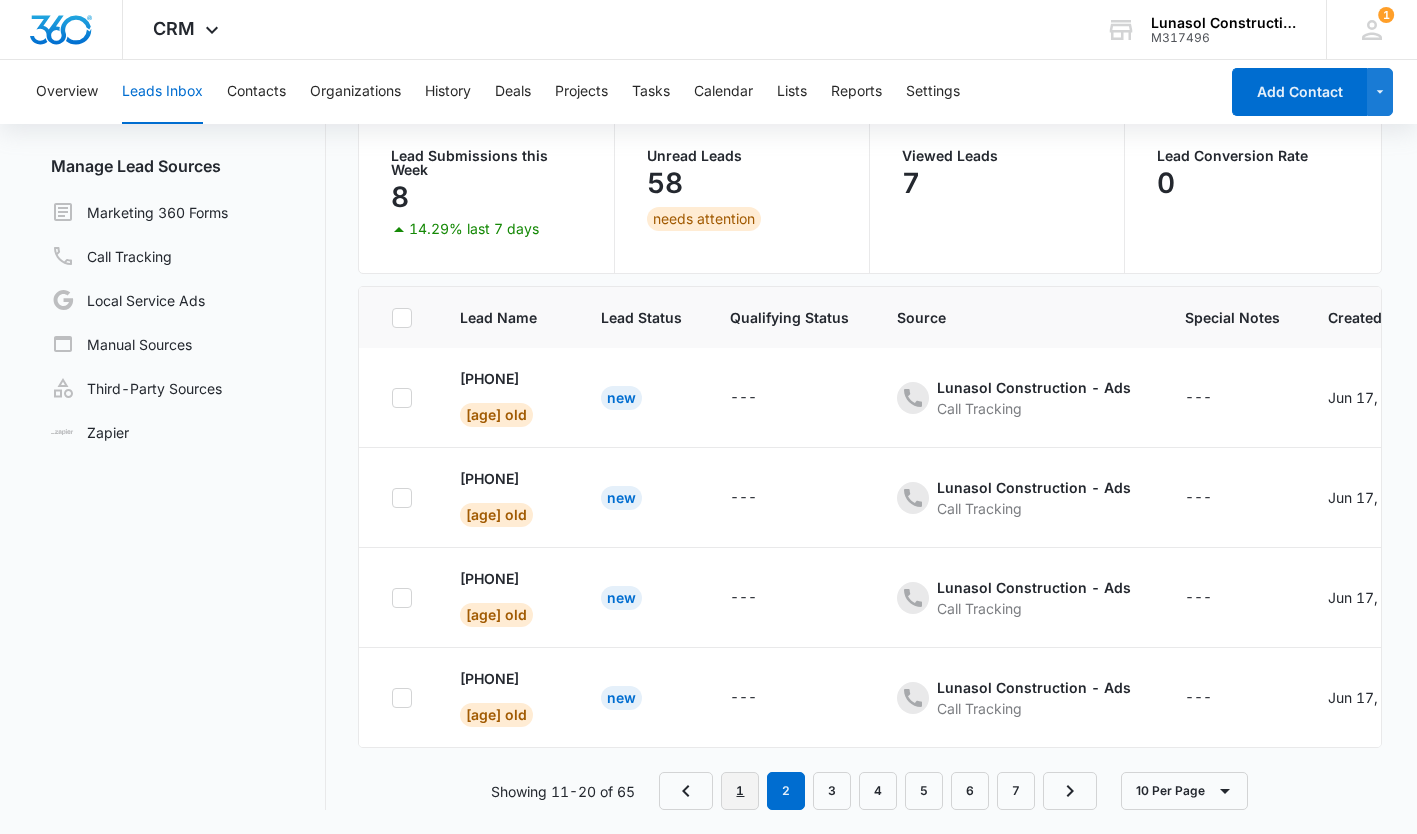 click on "1" at bounding box center (740, 791) 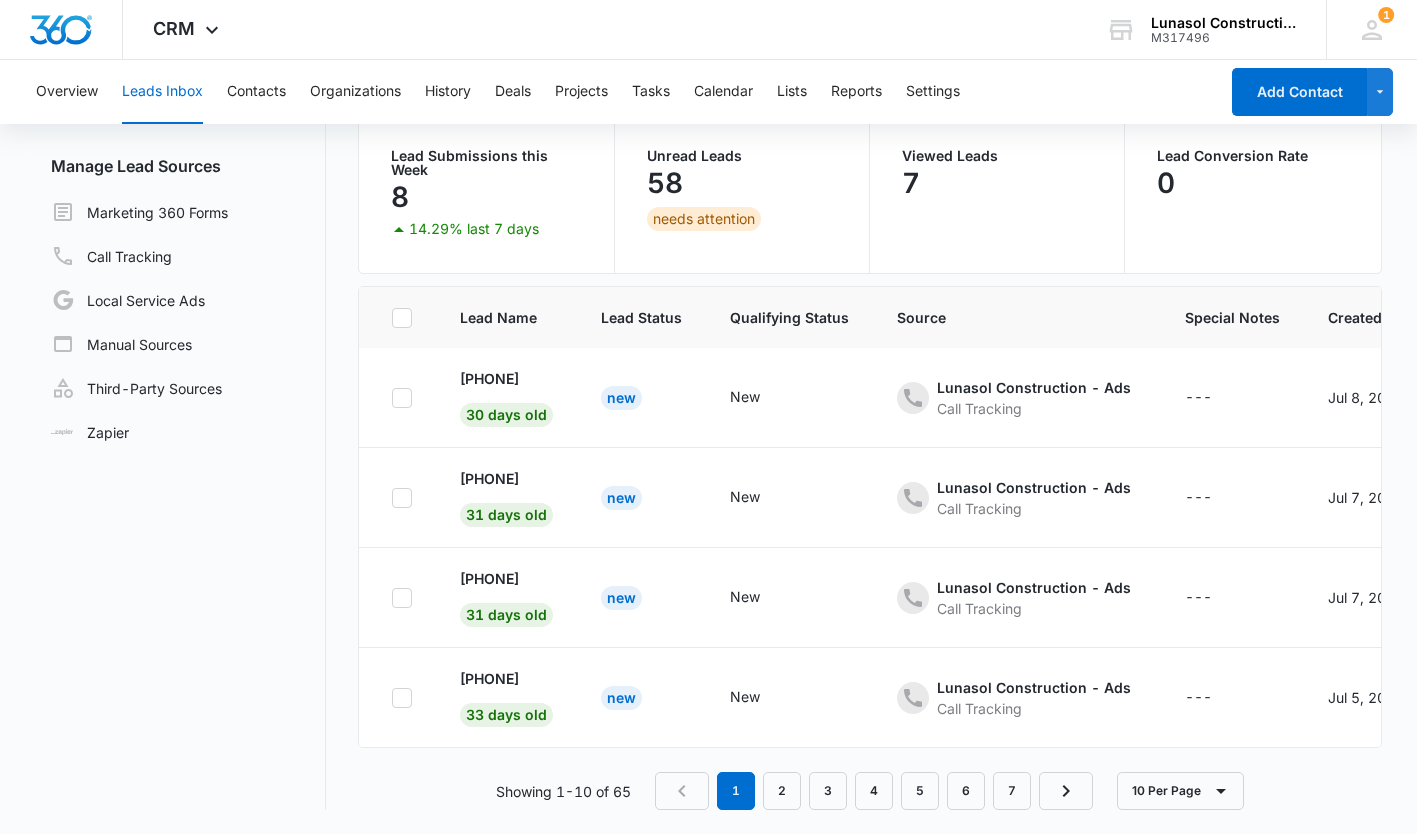 scroll, scrollTop: 0, scrollLeft: 0, axis: both 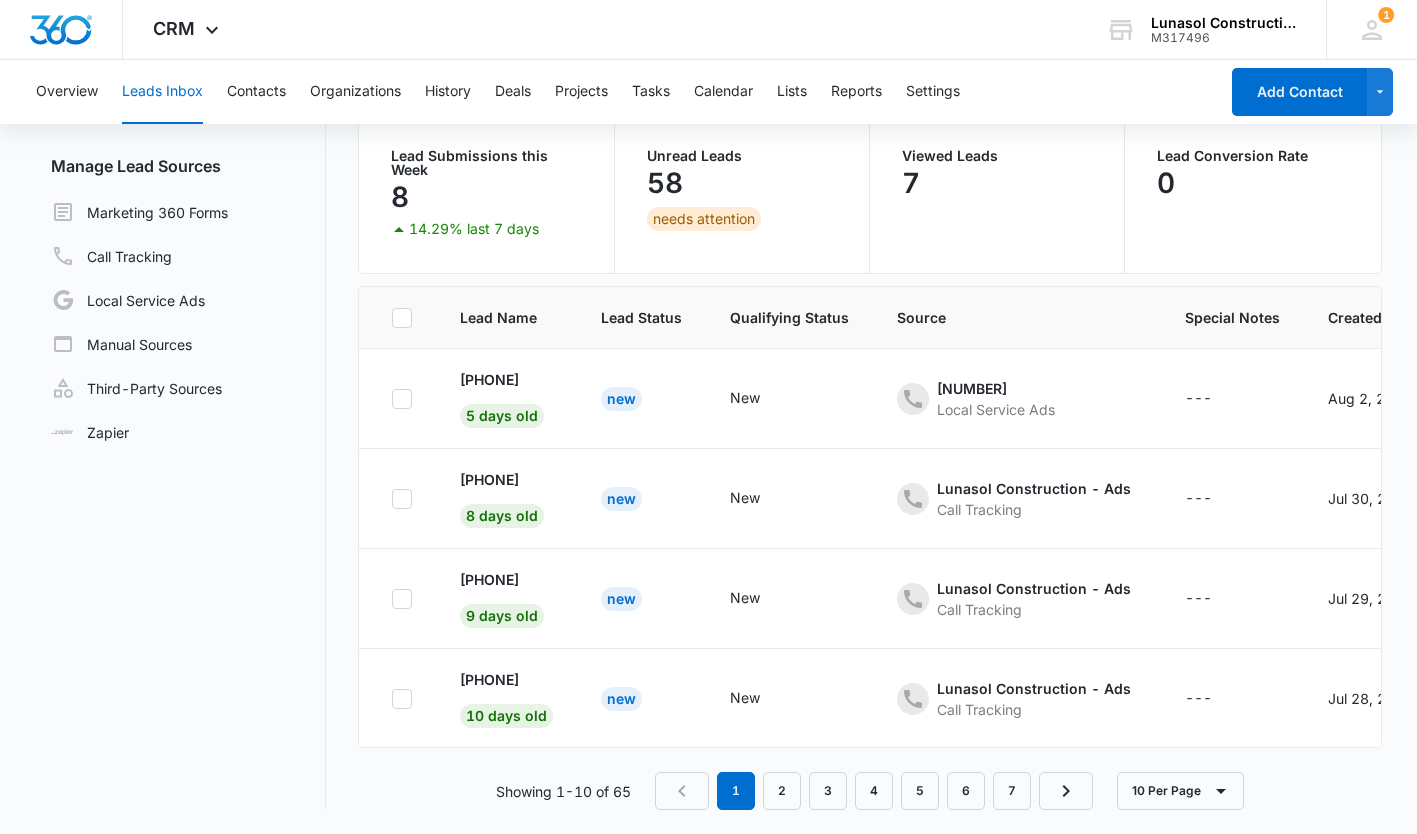 click on "Third-Party Sources" at bounding box center (136, 388) 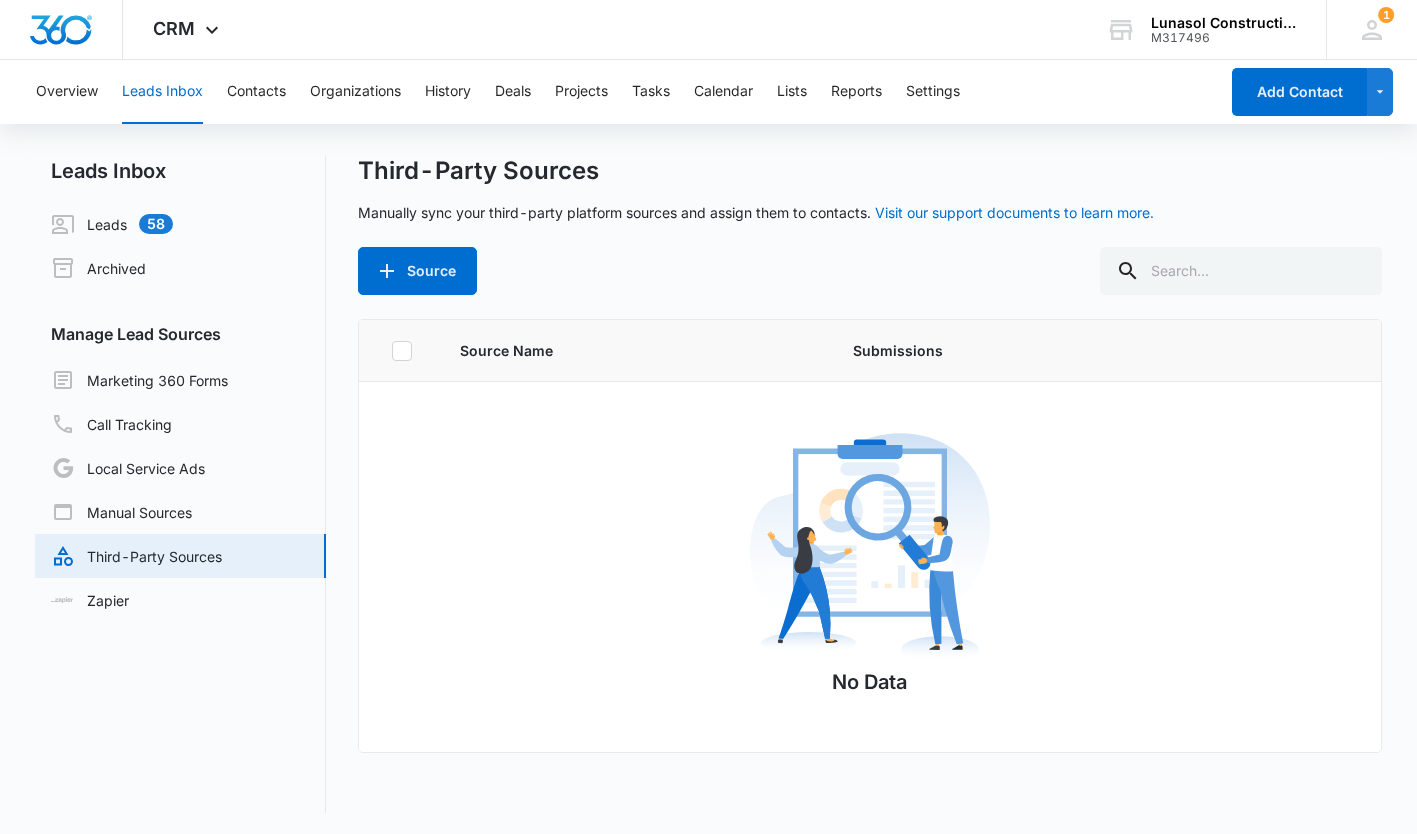 click on "Zapier" at bounding box center [90, 600] 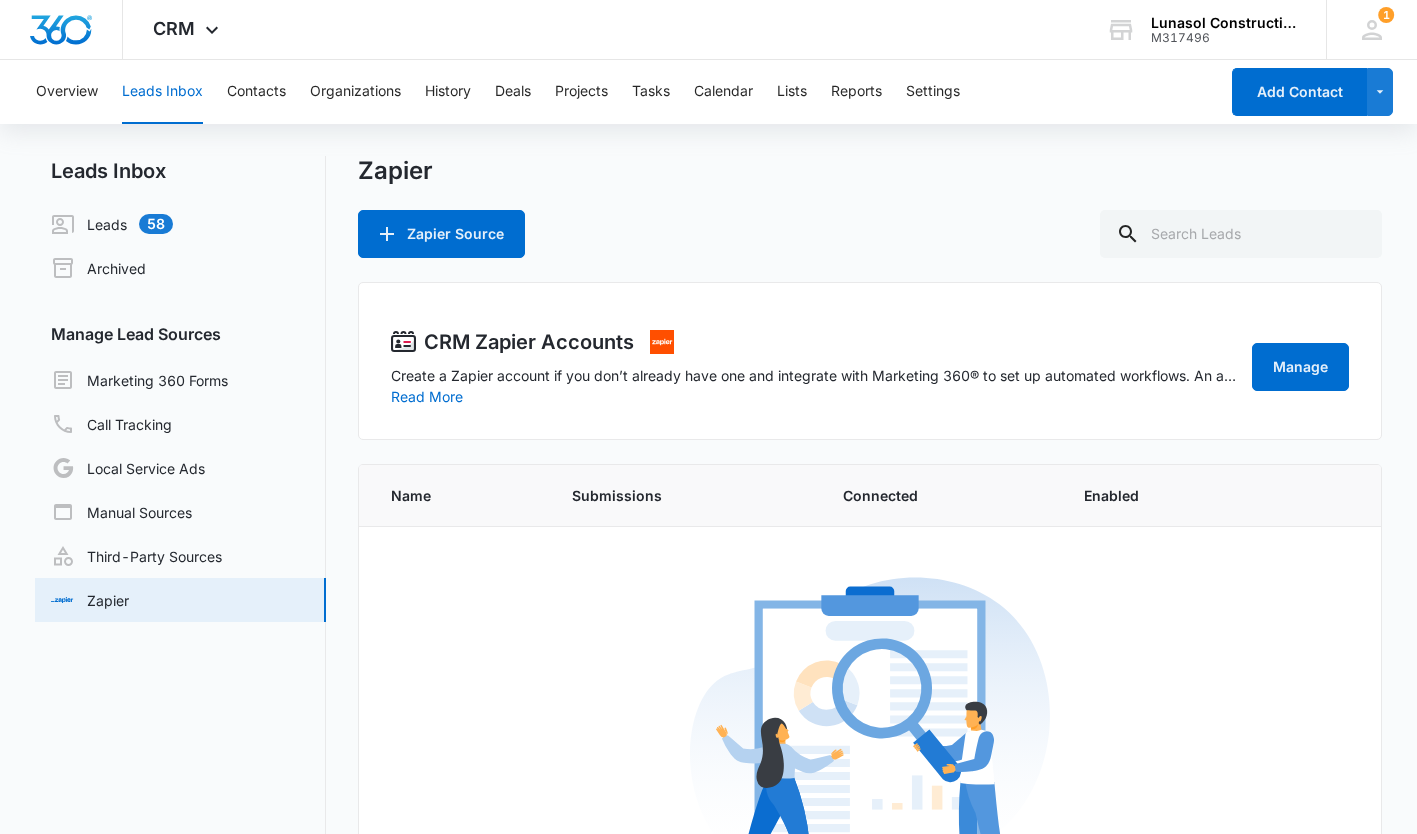 click on "Marketing 360 Forms" at bounding box center (139, 380) 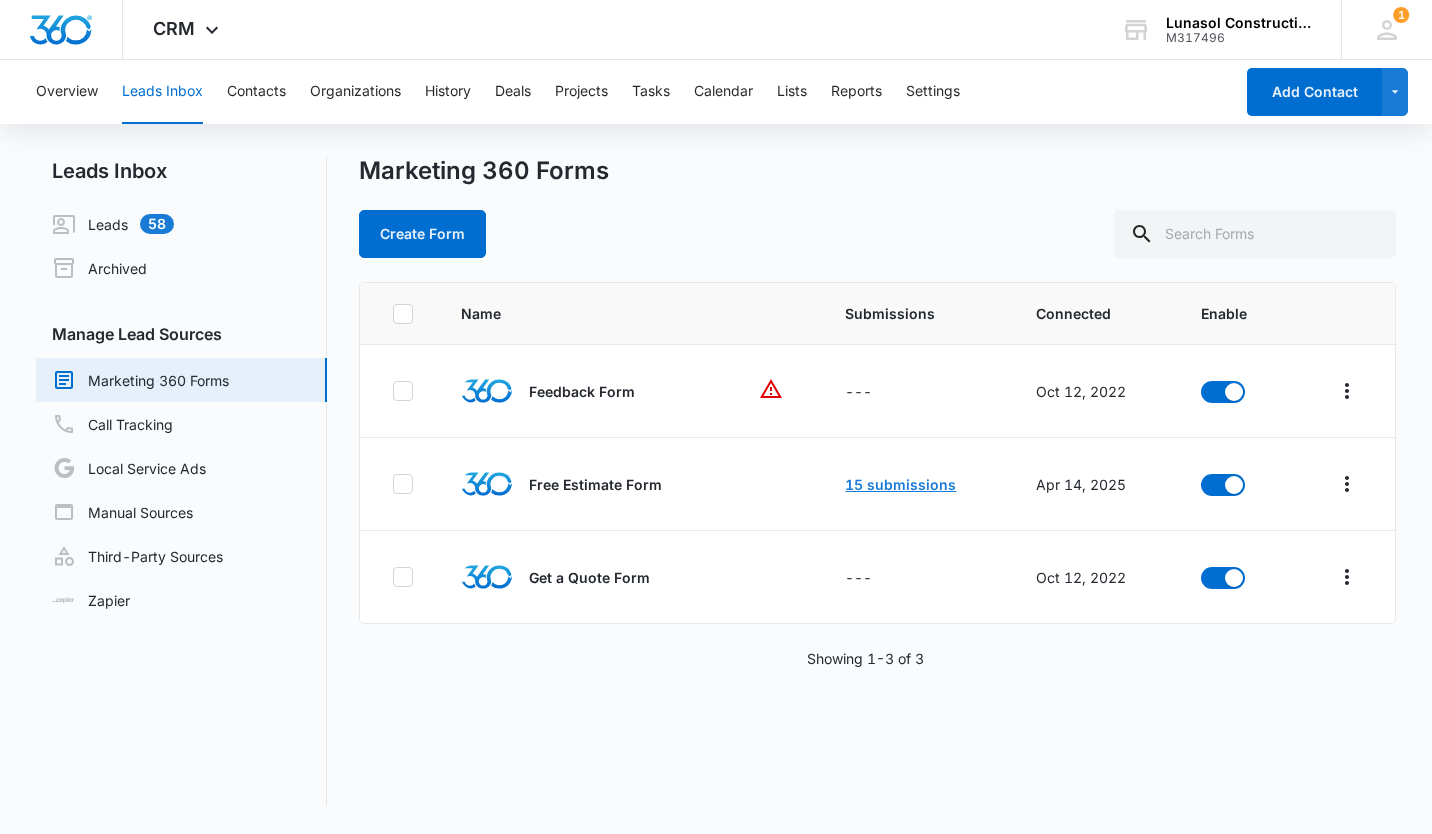 click on "15 submissions" at bounding box center (900, 484) 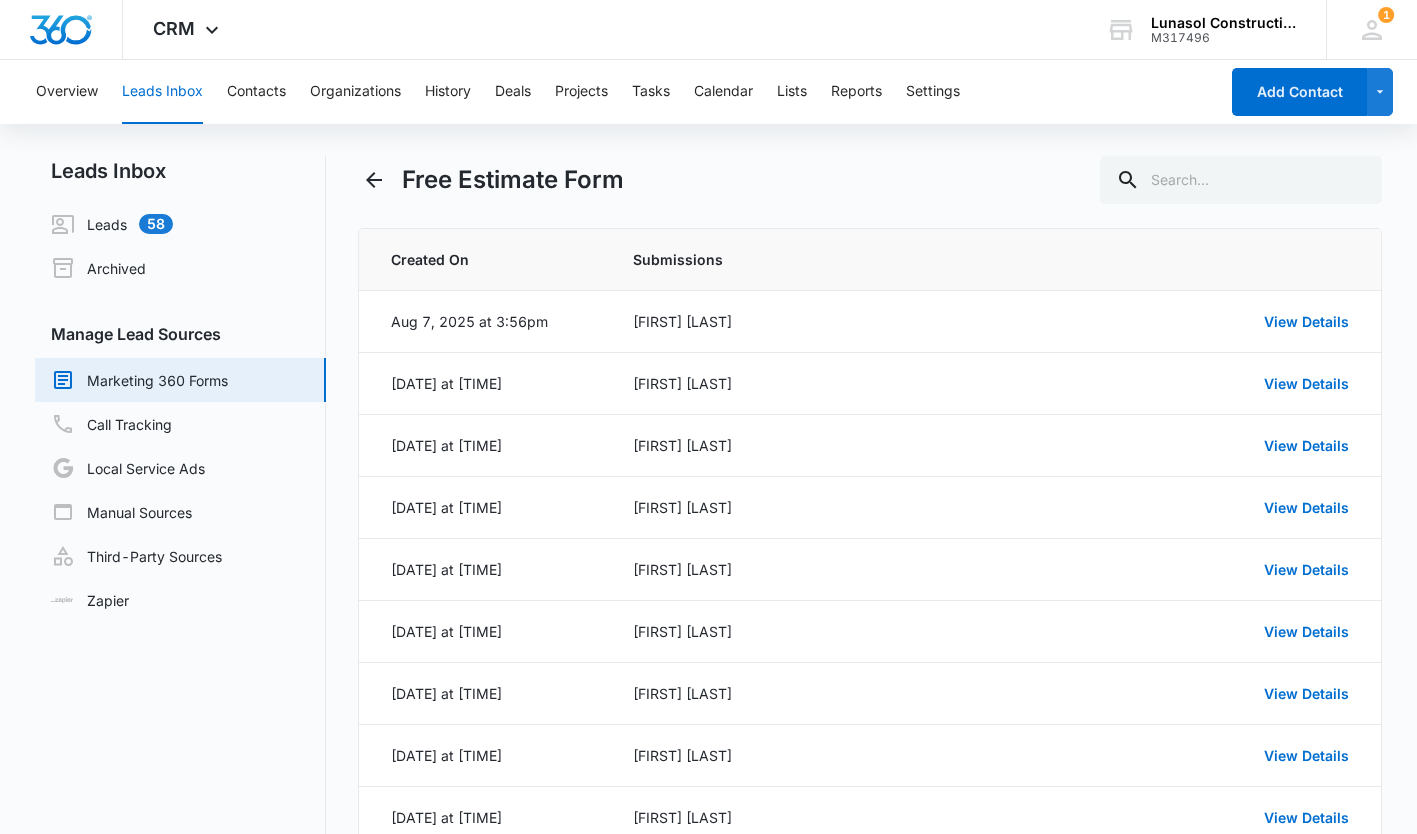 click on "View Details" at bounding box center (1306, 445) 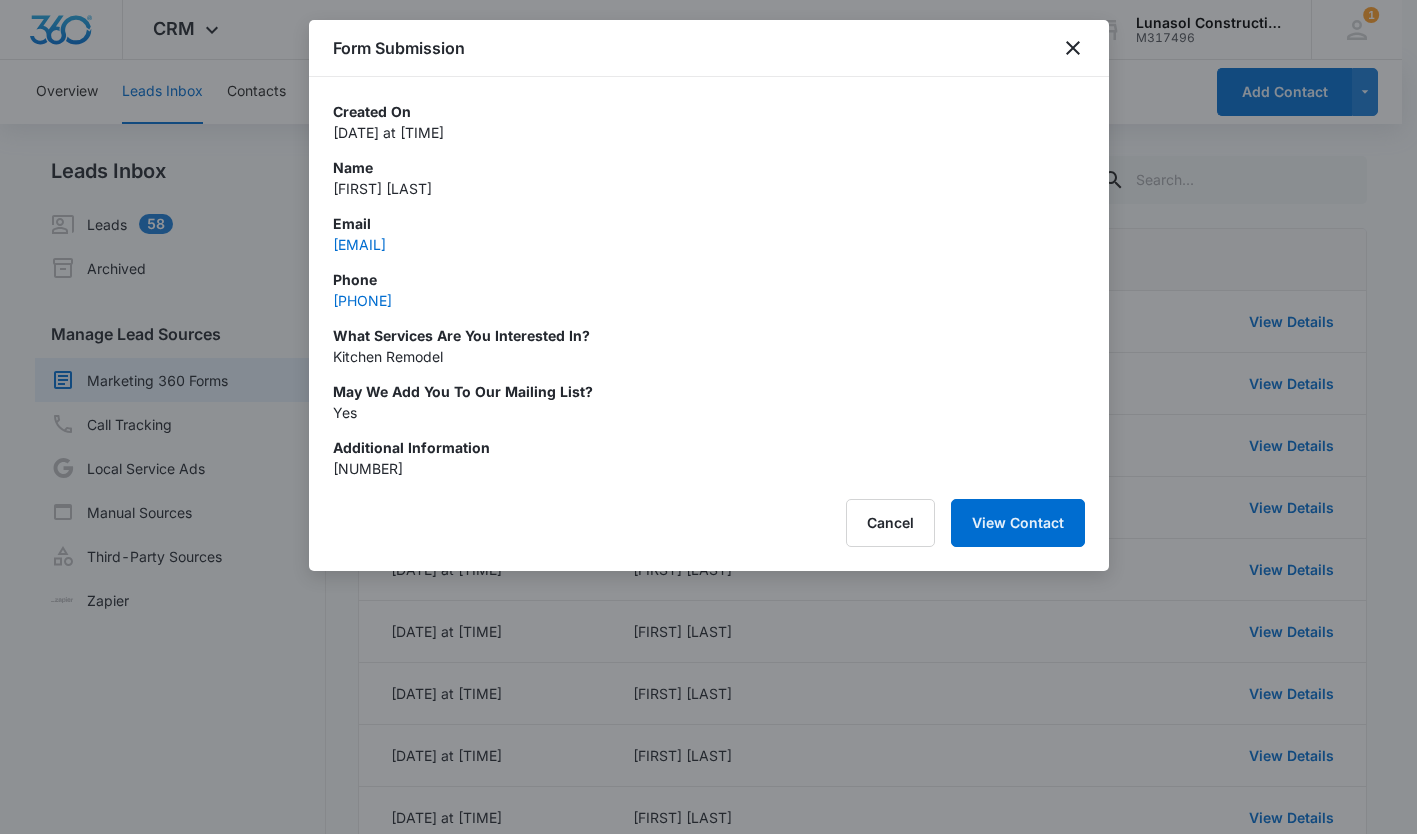 click at bounding box center (708, 417) 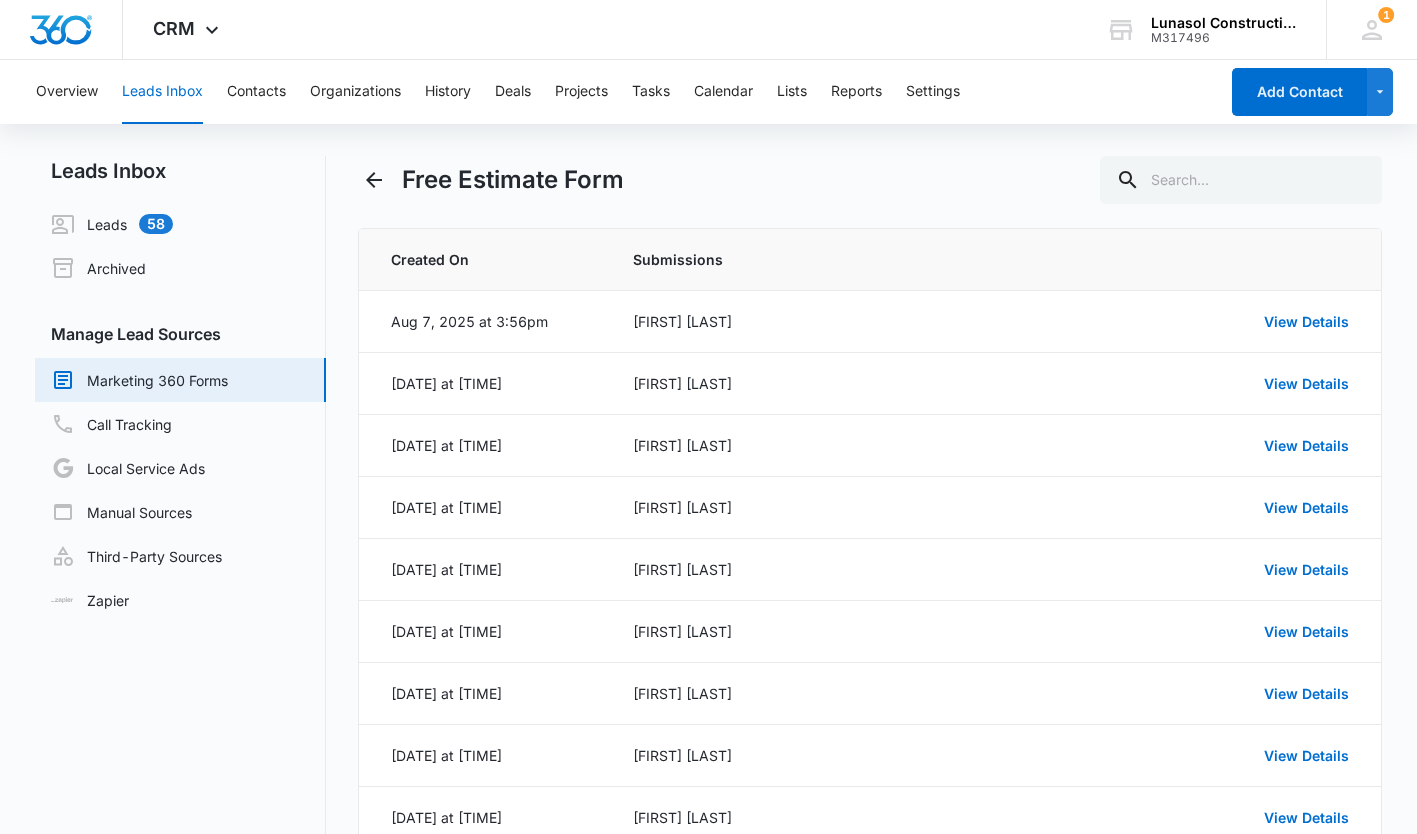 scroll, scrollTop: 187, scrollLeft: 0, axis: vertical 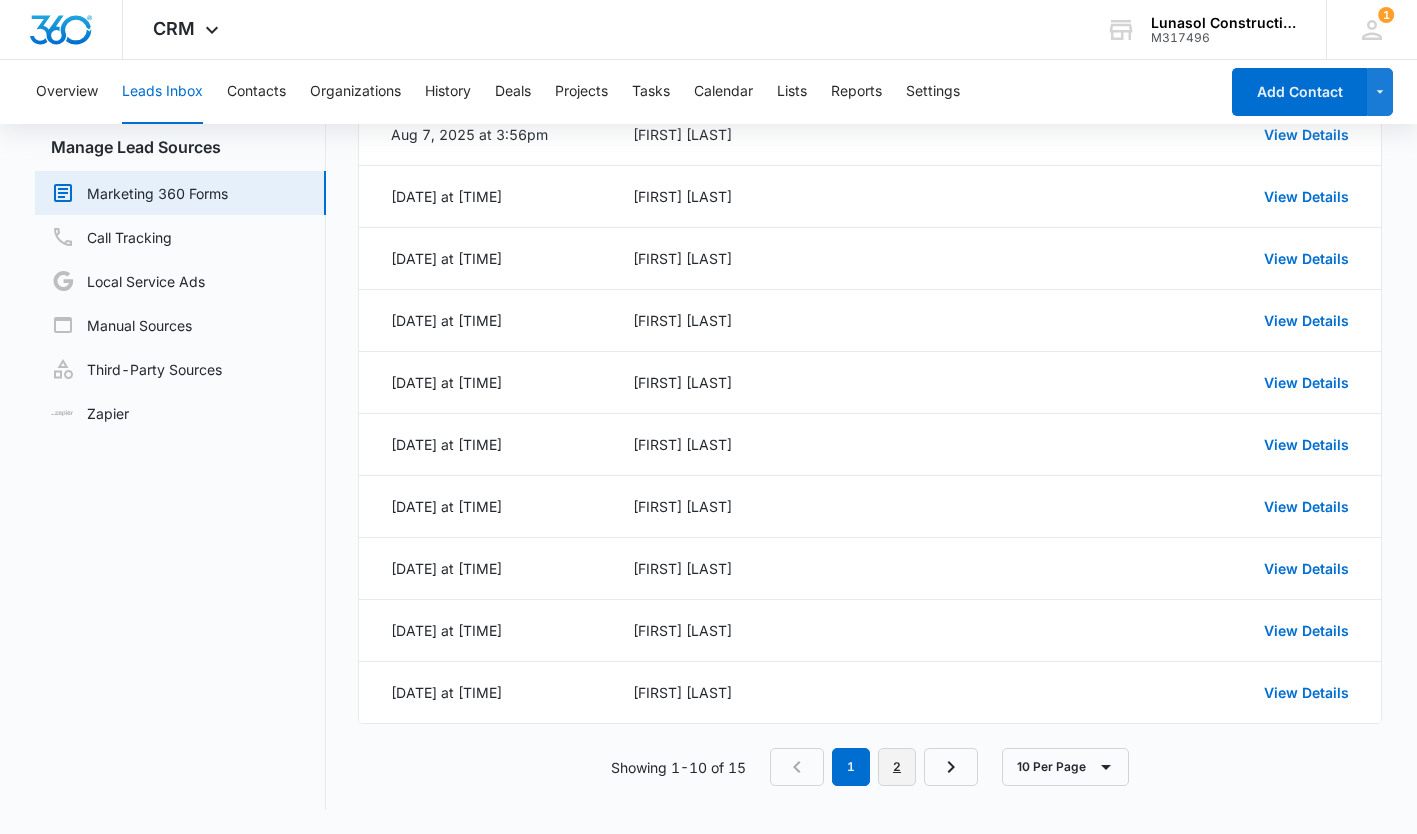 click on "2" at bounding box center (897, 767) 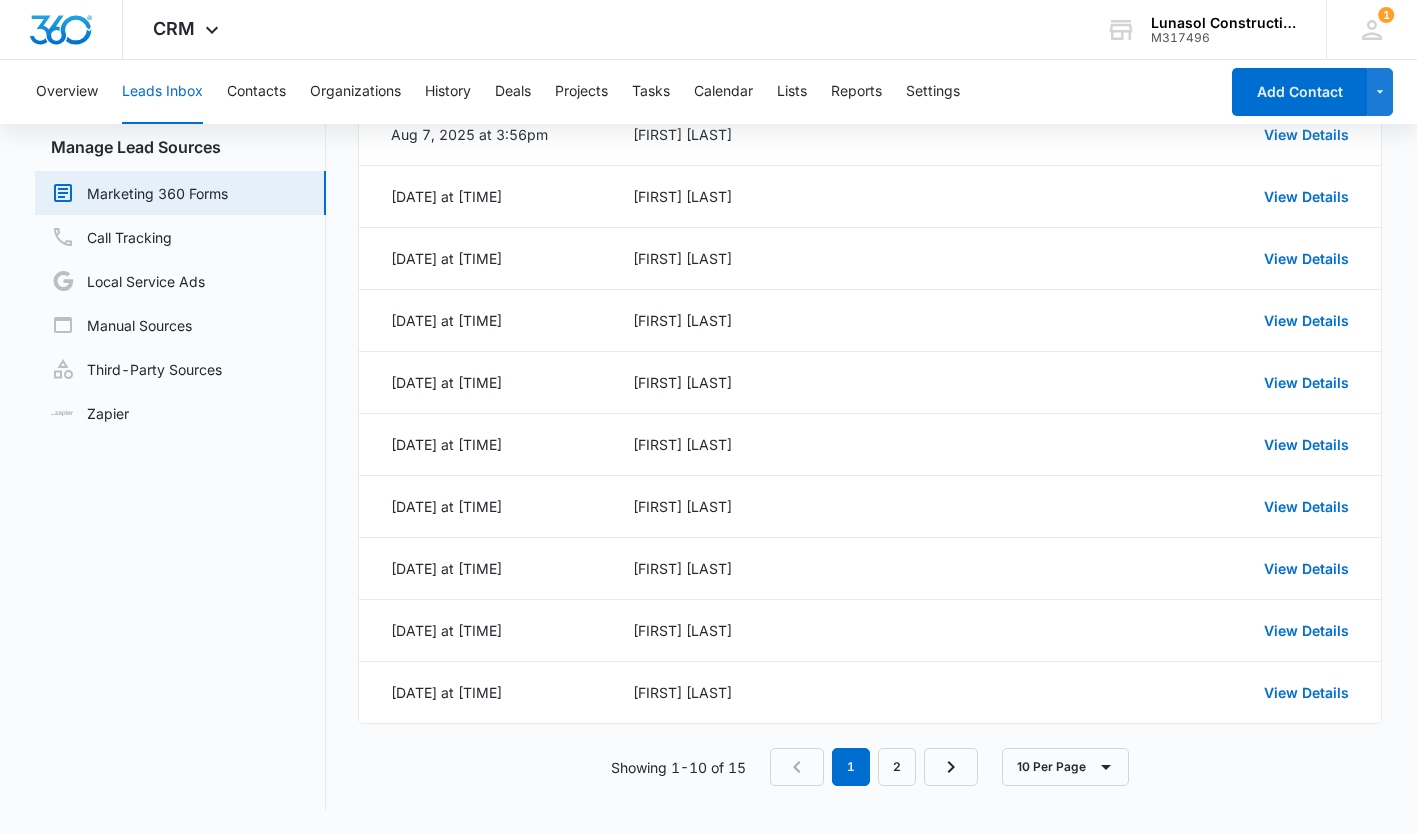 scroll, scrollTop: 0, scrollLeft: 0, axis: both 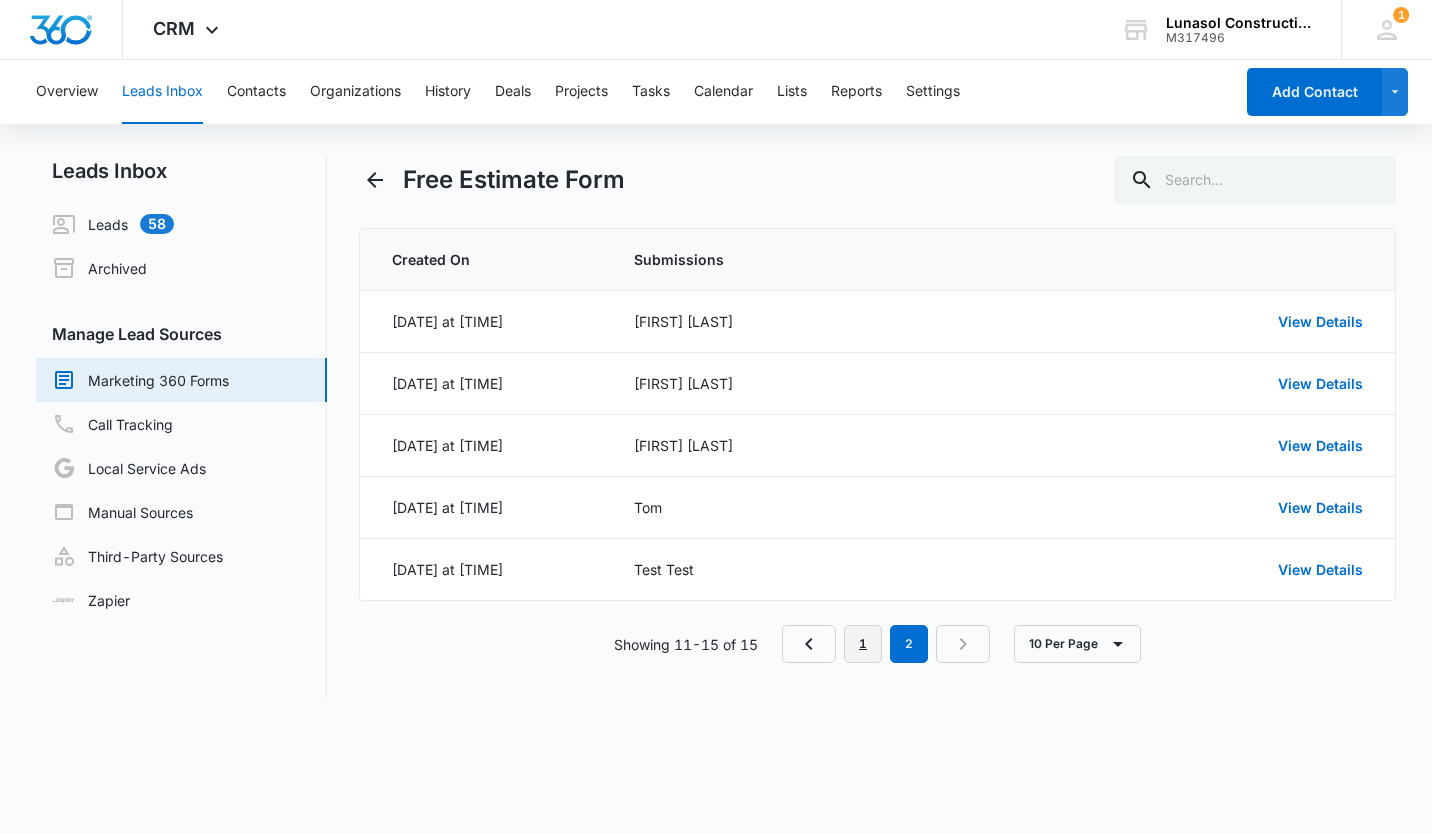 click on "1" at bounding box center (863, 644) 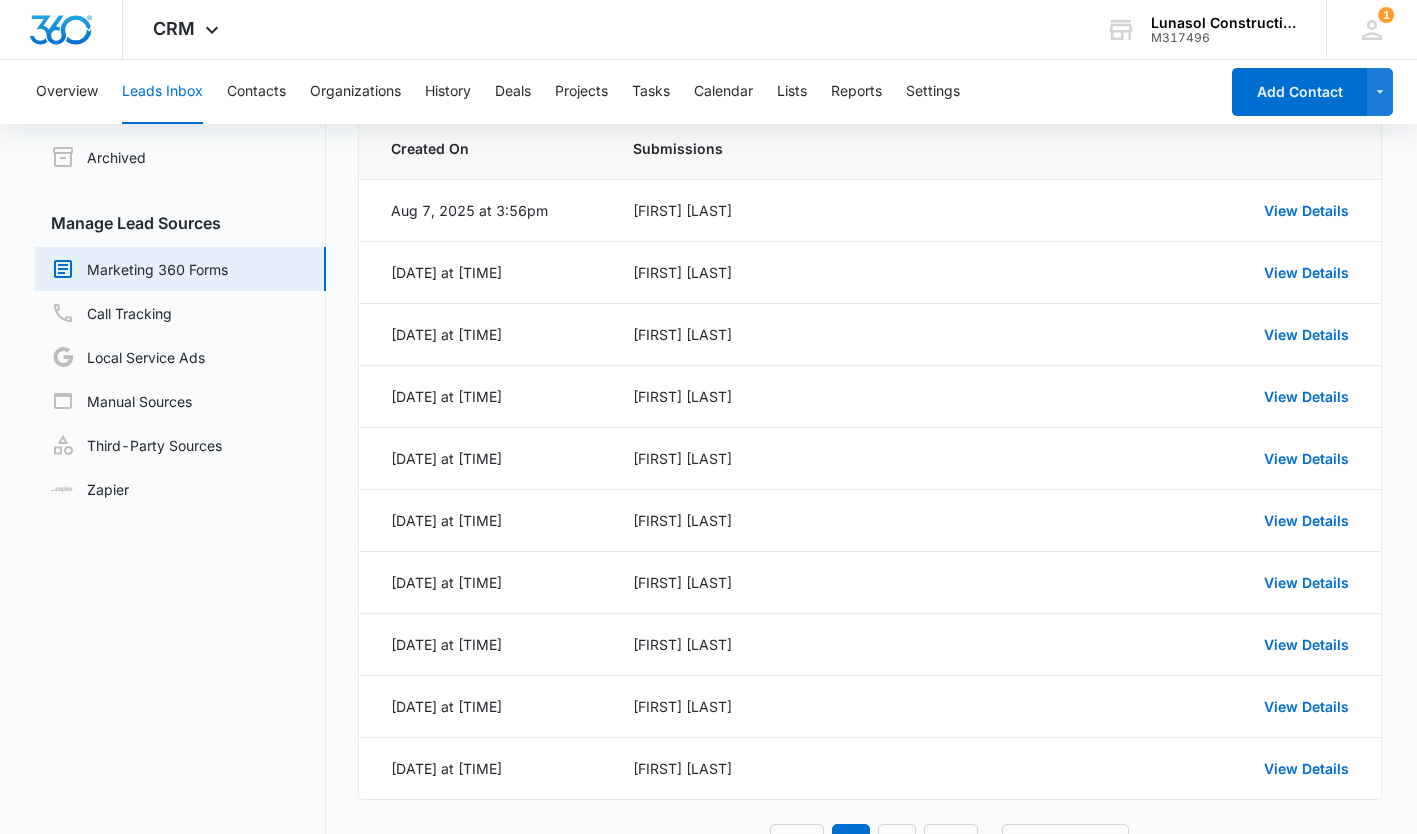 scroll, scrollTop: 0, scrollLeft: 0, axis: both 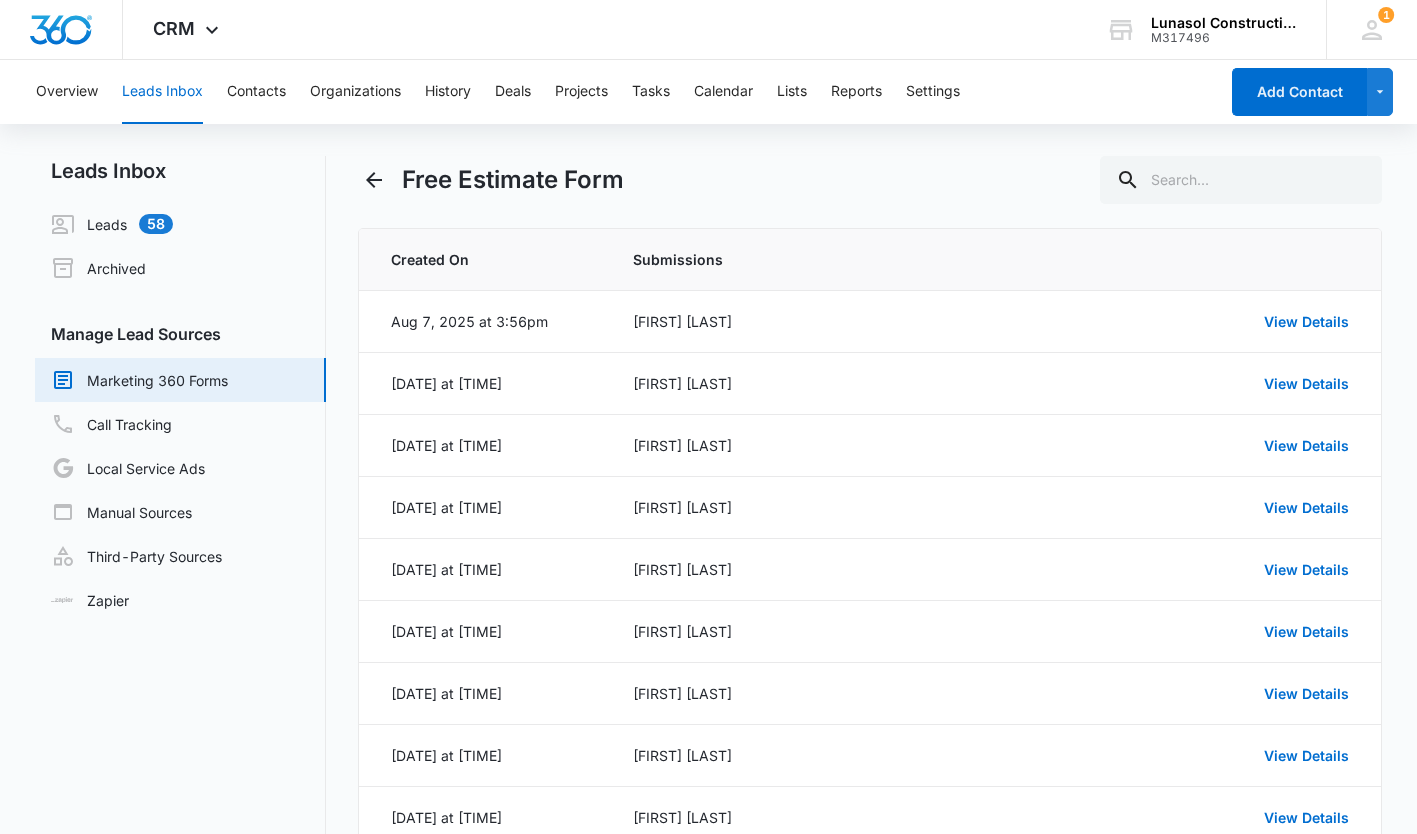 click on "Call Tracking" at bounding box center [111, 424] 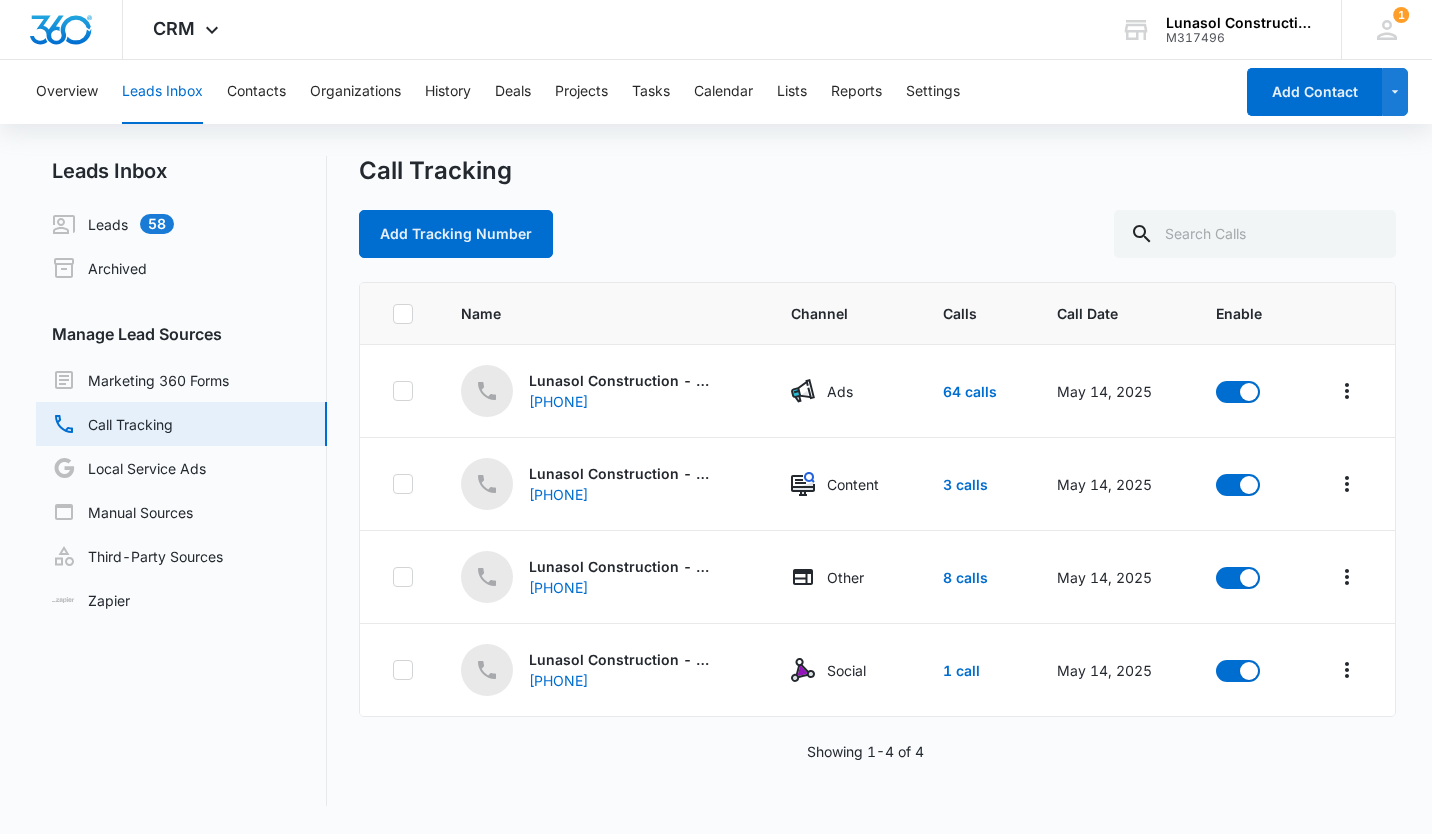 click on "Social" at bounding box center [846, 670] 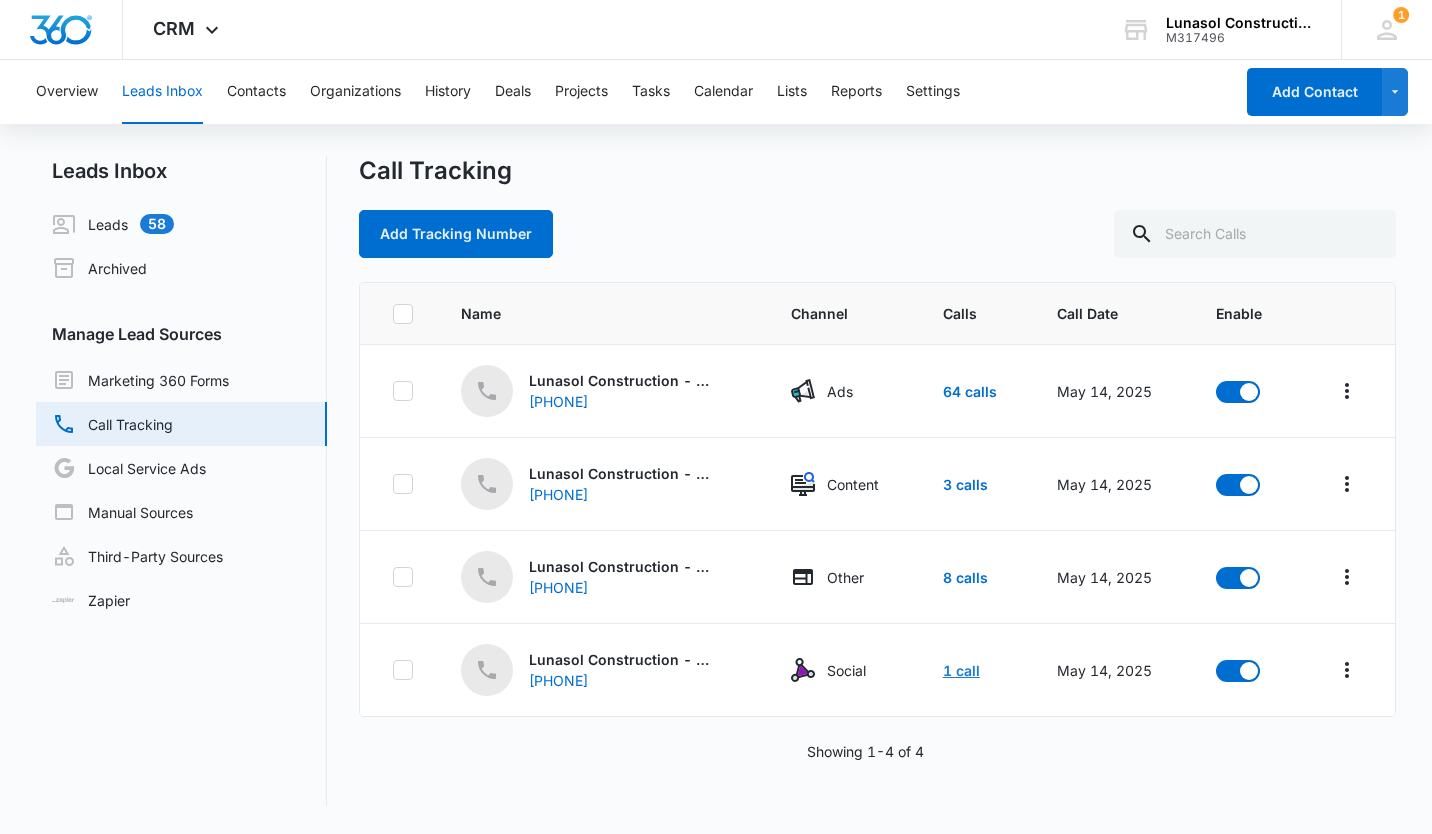click on "1 call" at bounding box center (961, 670) 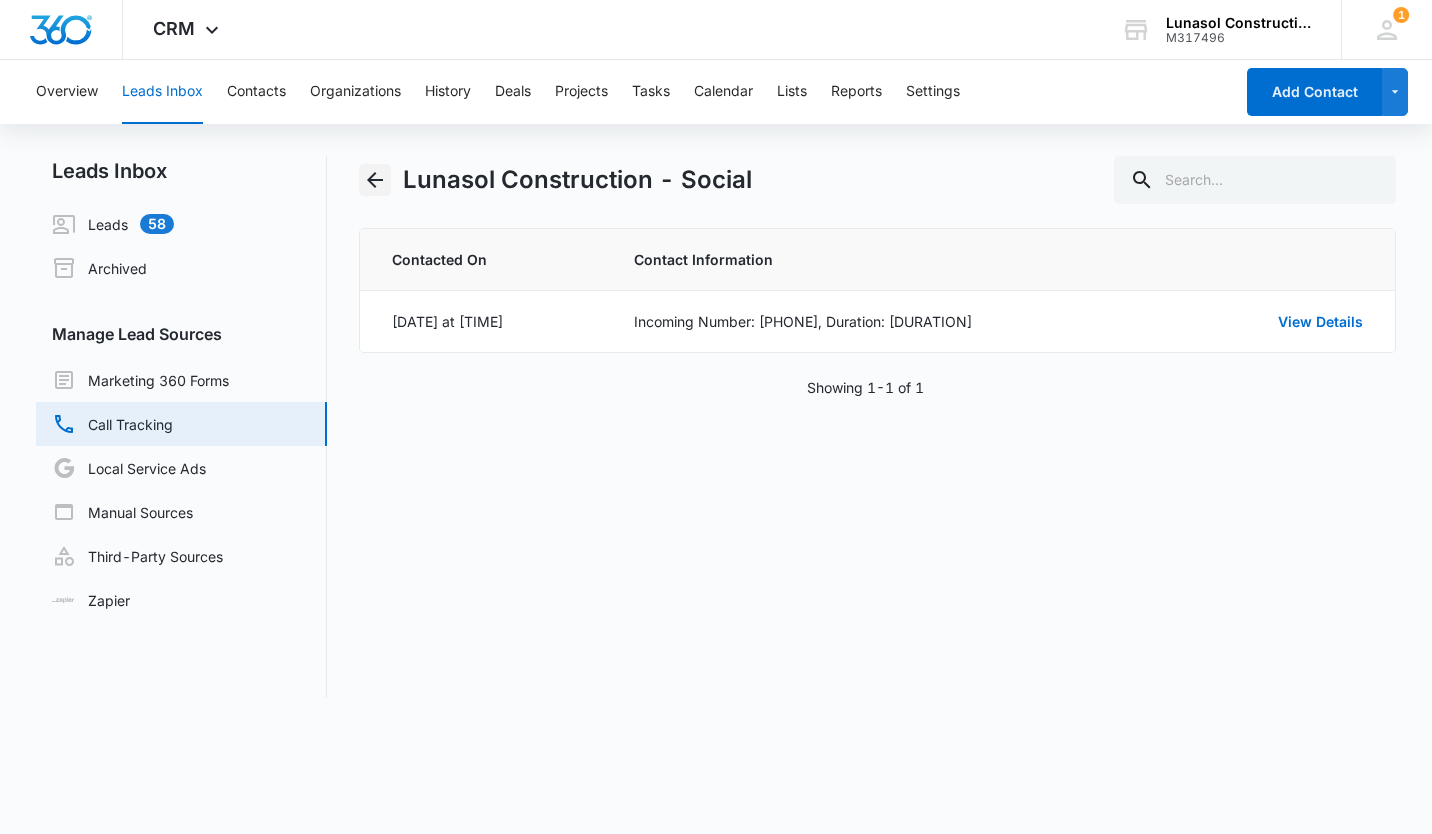 click 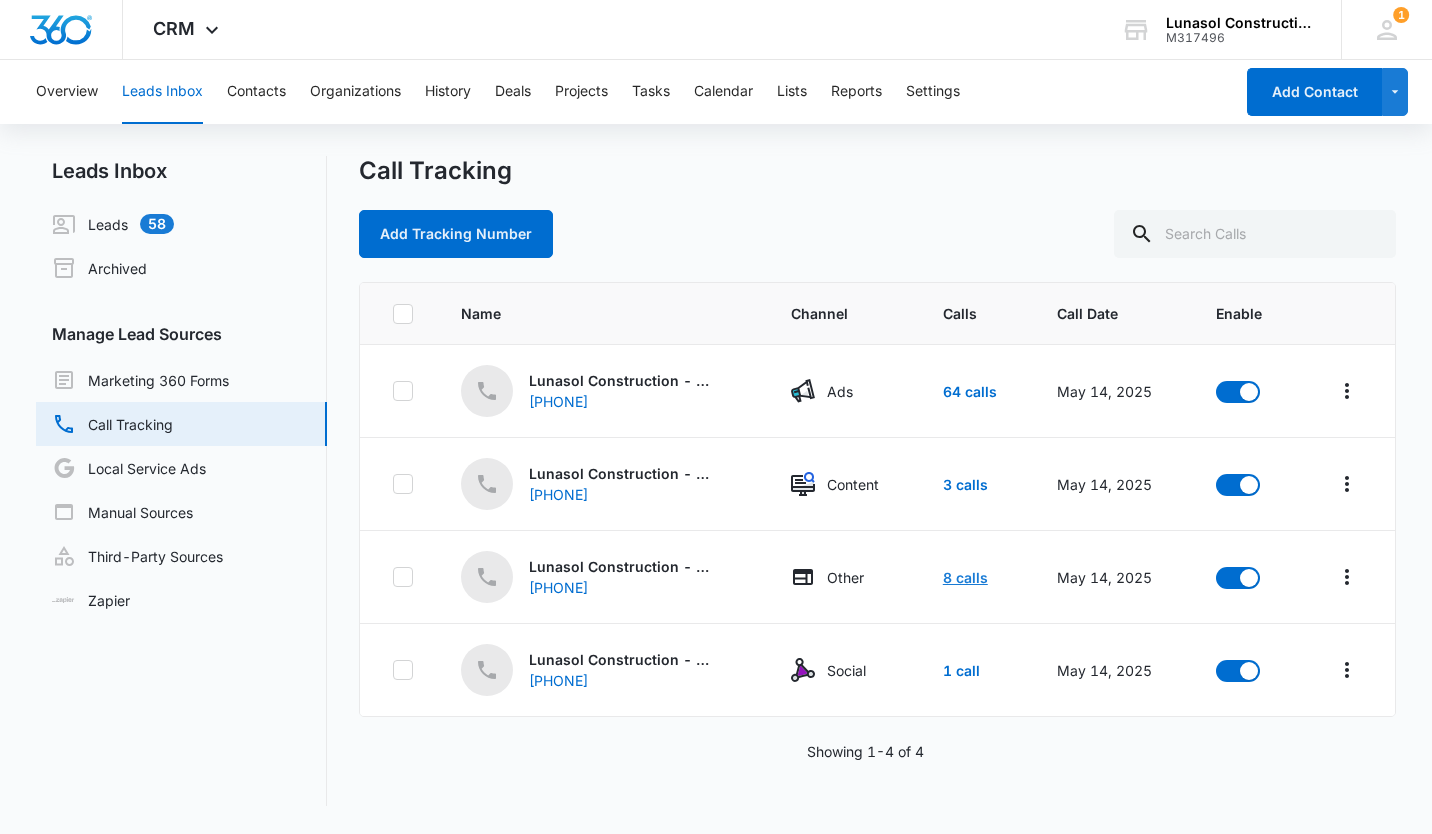 click on "8 calls" at bounding box center [965, 577] 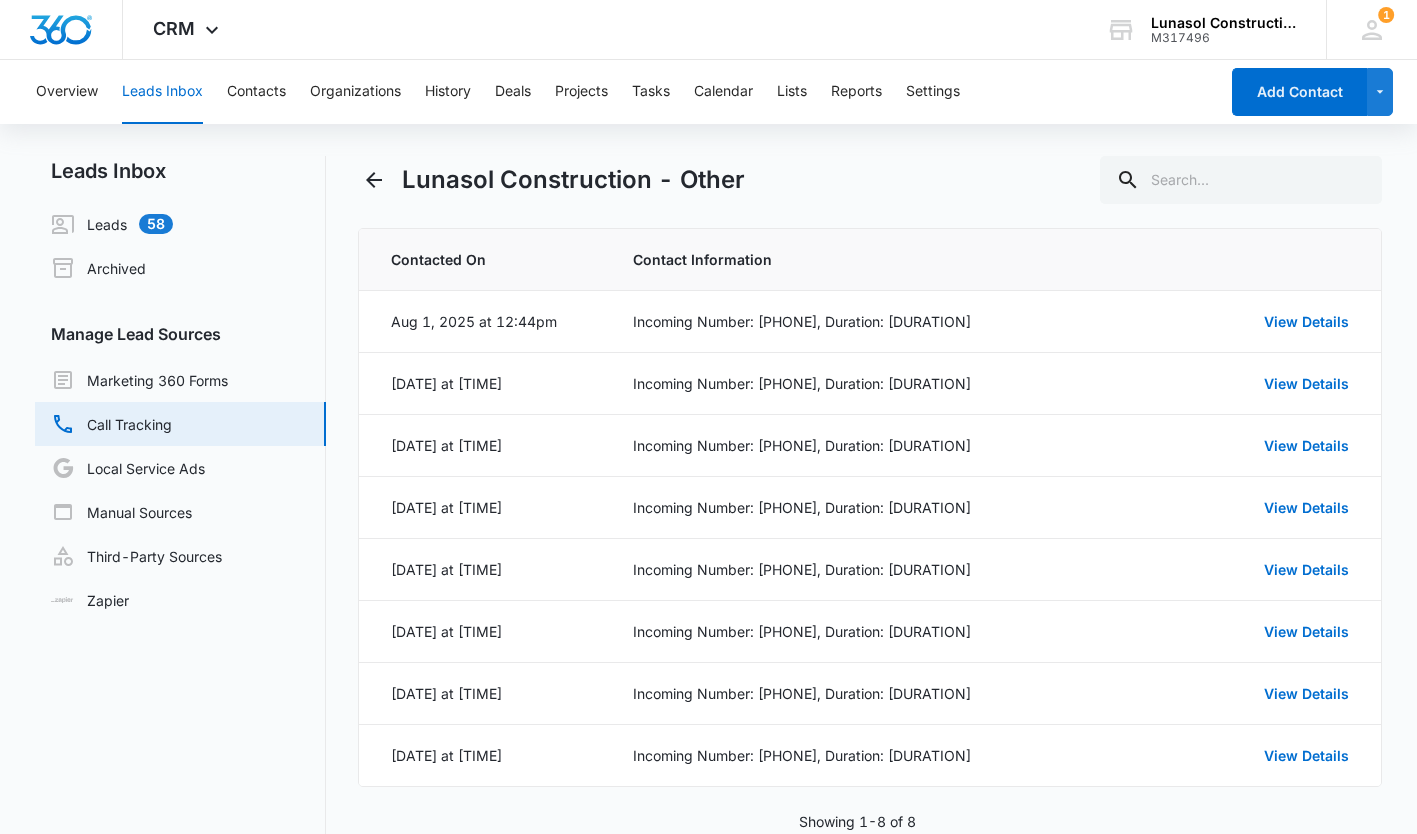 scroll, scrollTop: 46, scrollLeft: 0, axis: vertical 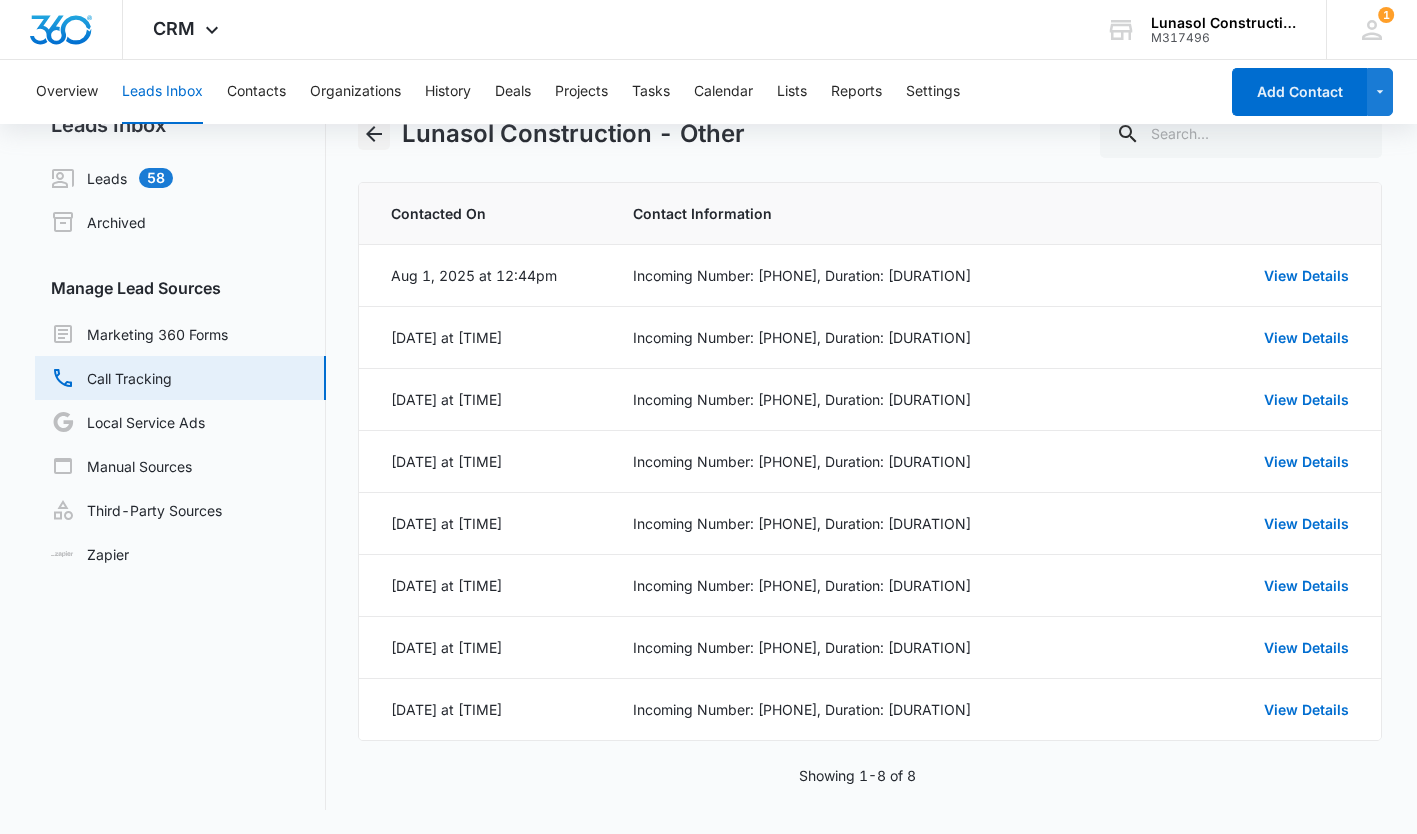 click 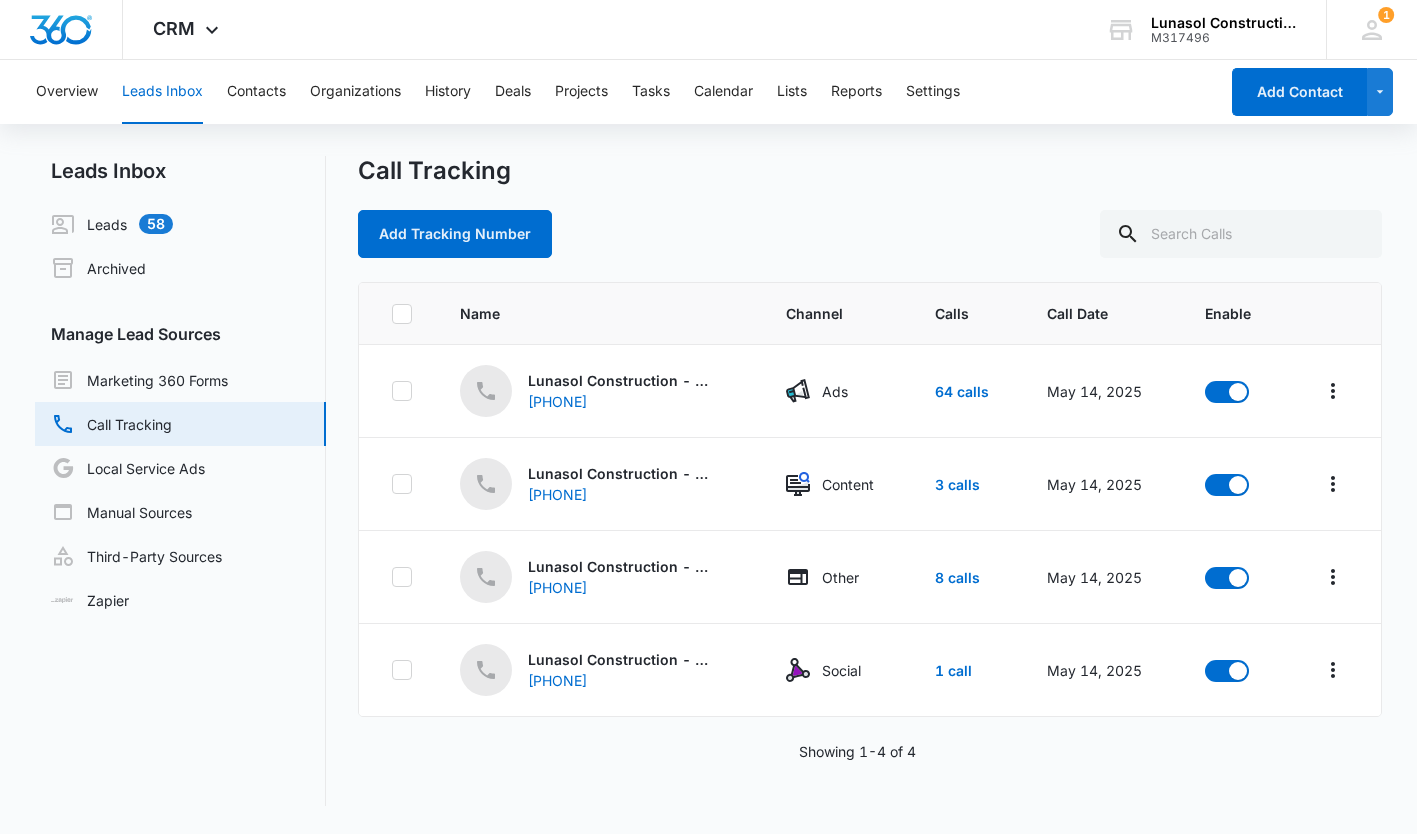 scroll, scrollTop: 0, scrollLeft: 0, axis: both 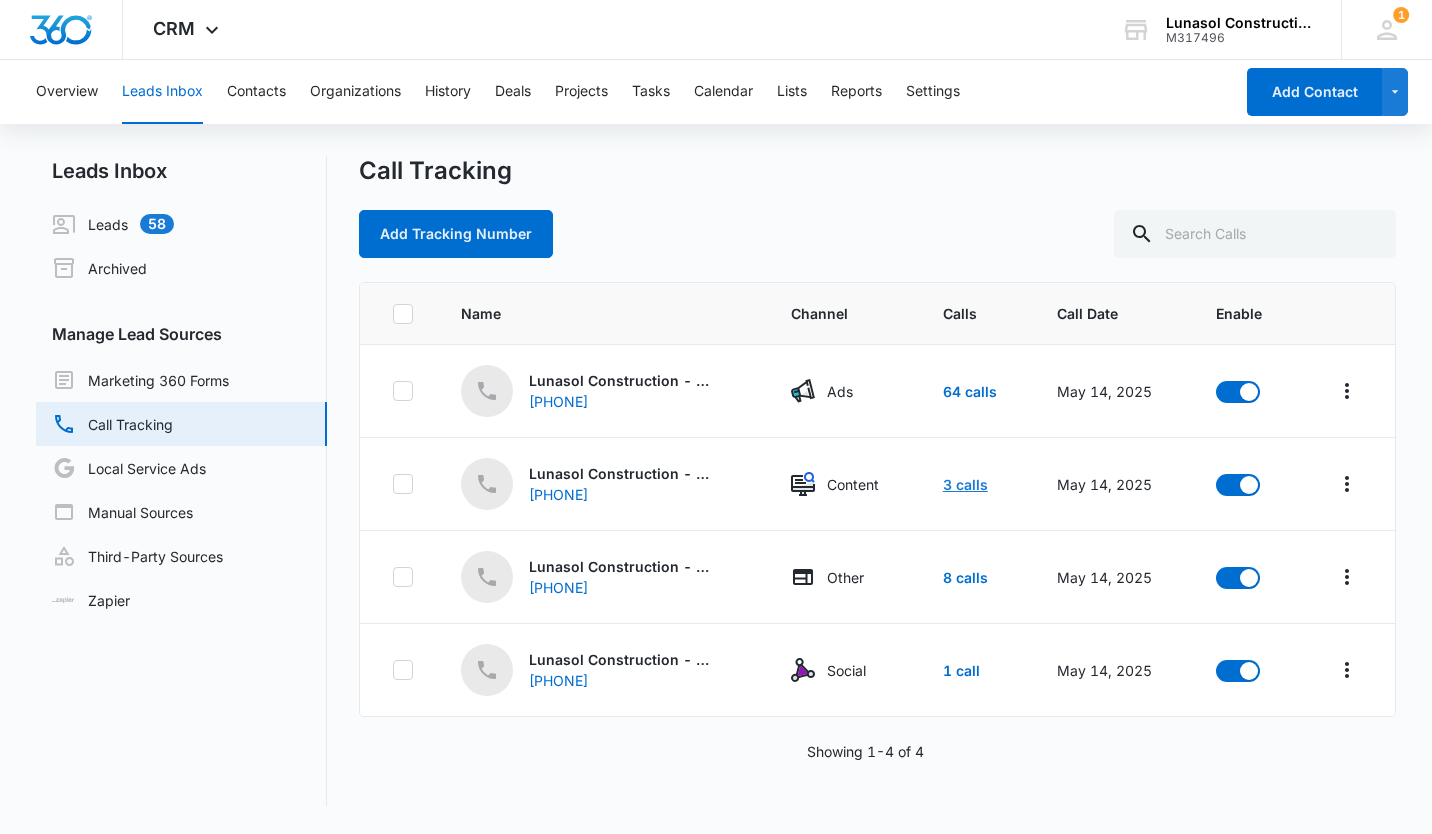 click on "3 calls" at bounding box center (965, 484) 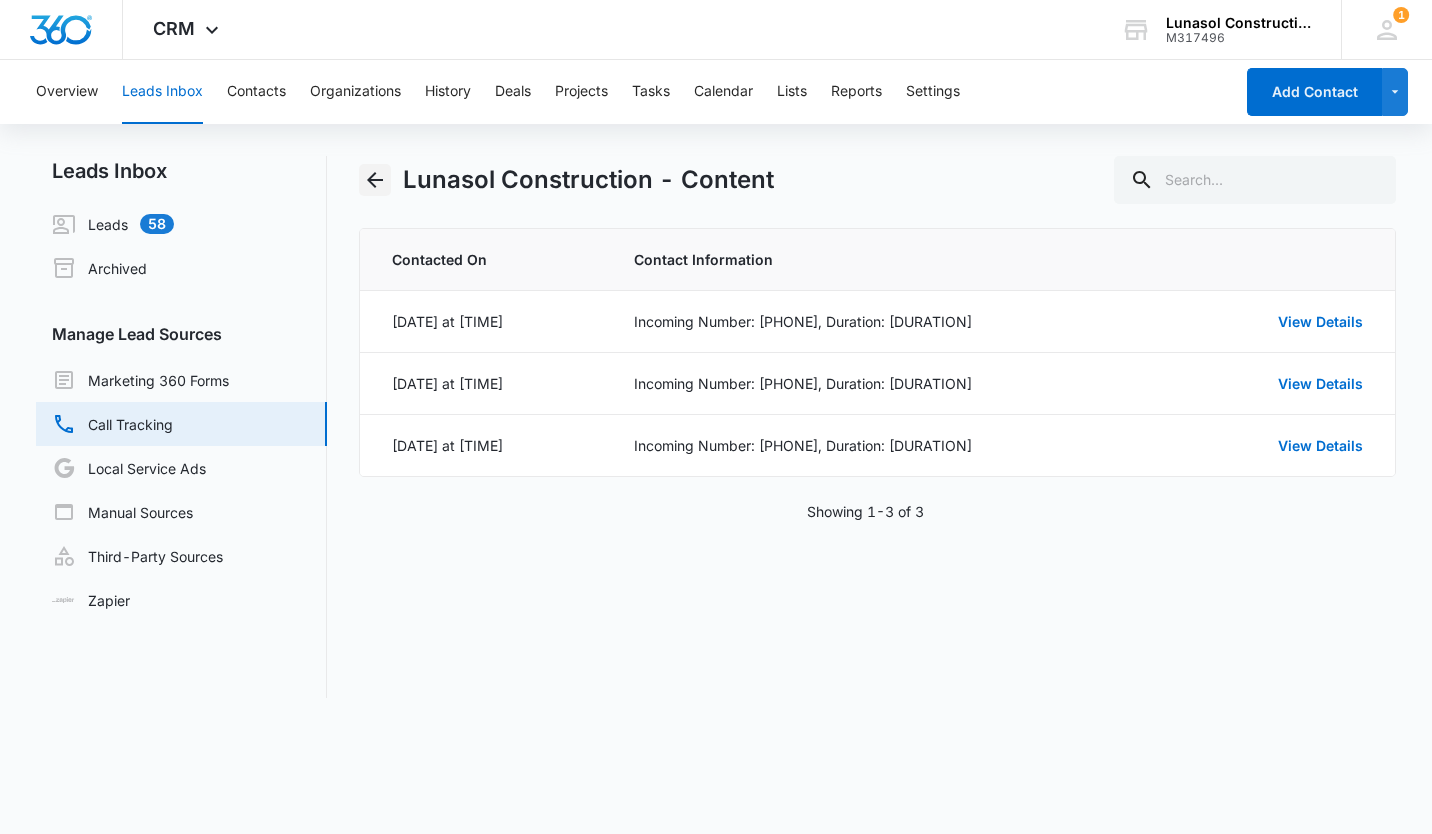 click 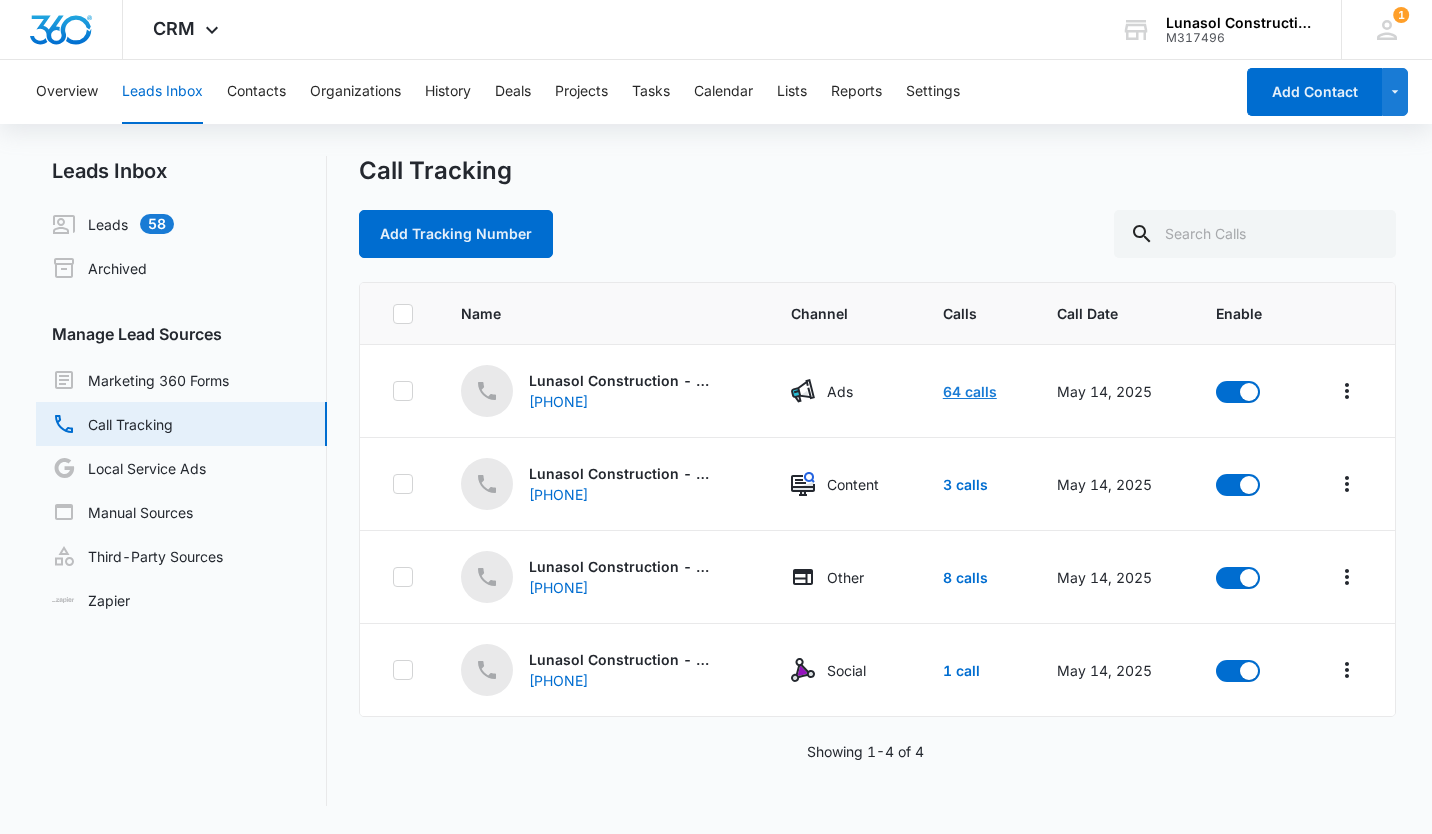 click on "64 calls" at bounding box center (970, 391) 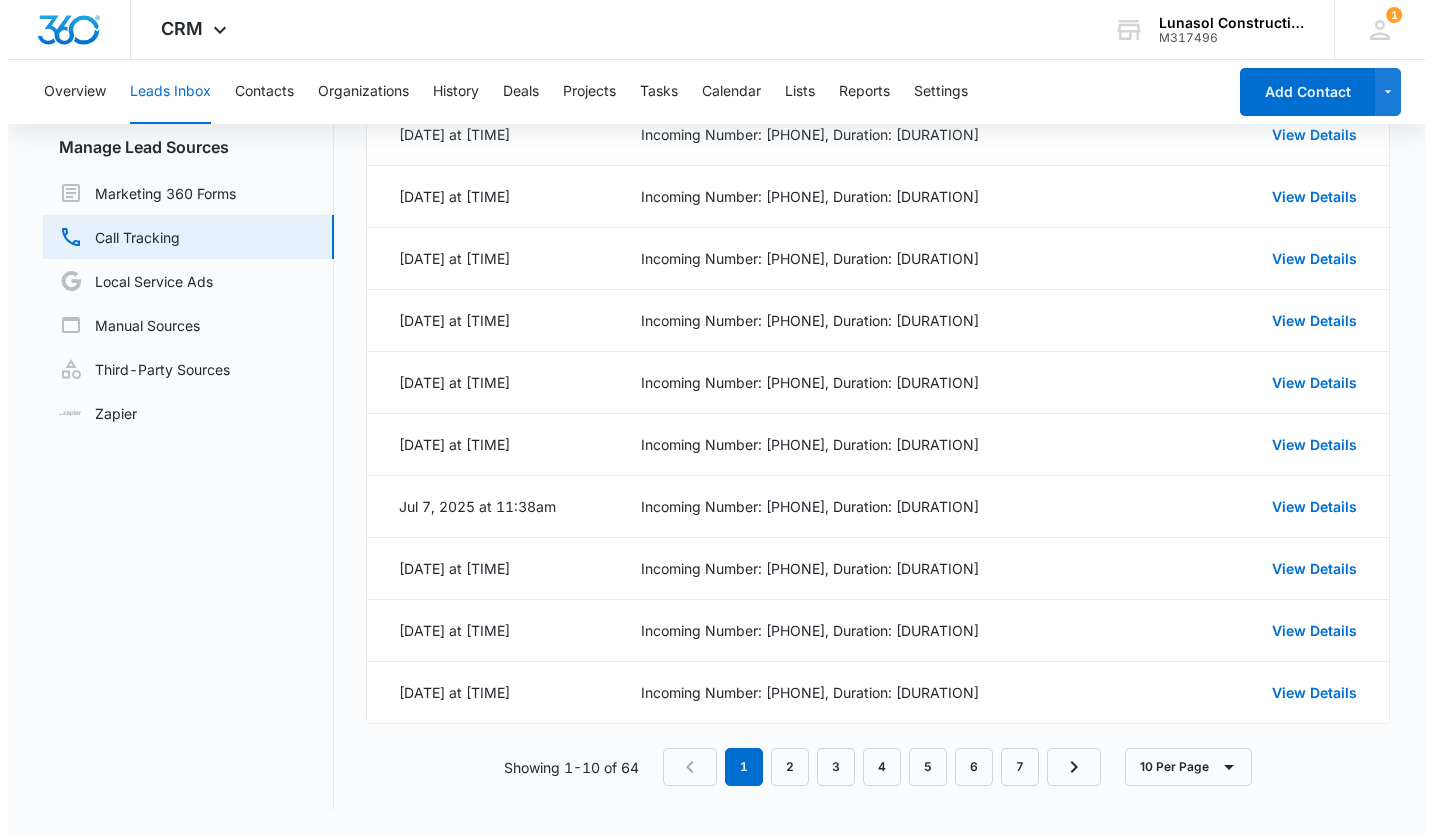 scroll, scrollTop: 0, scrollLeft: 0, axis: both 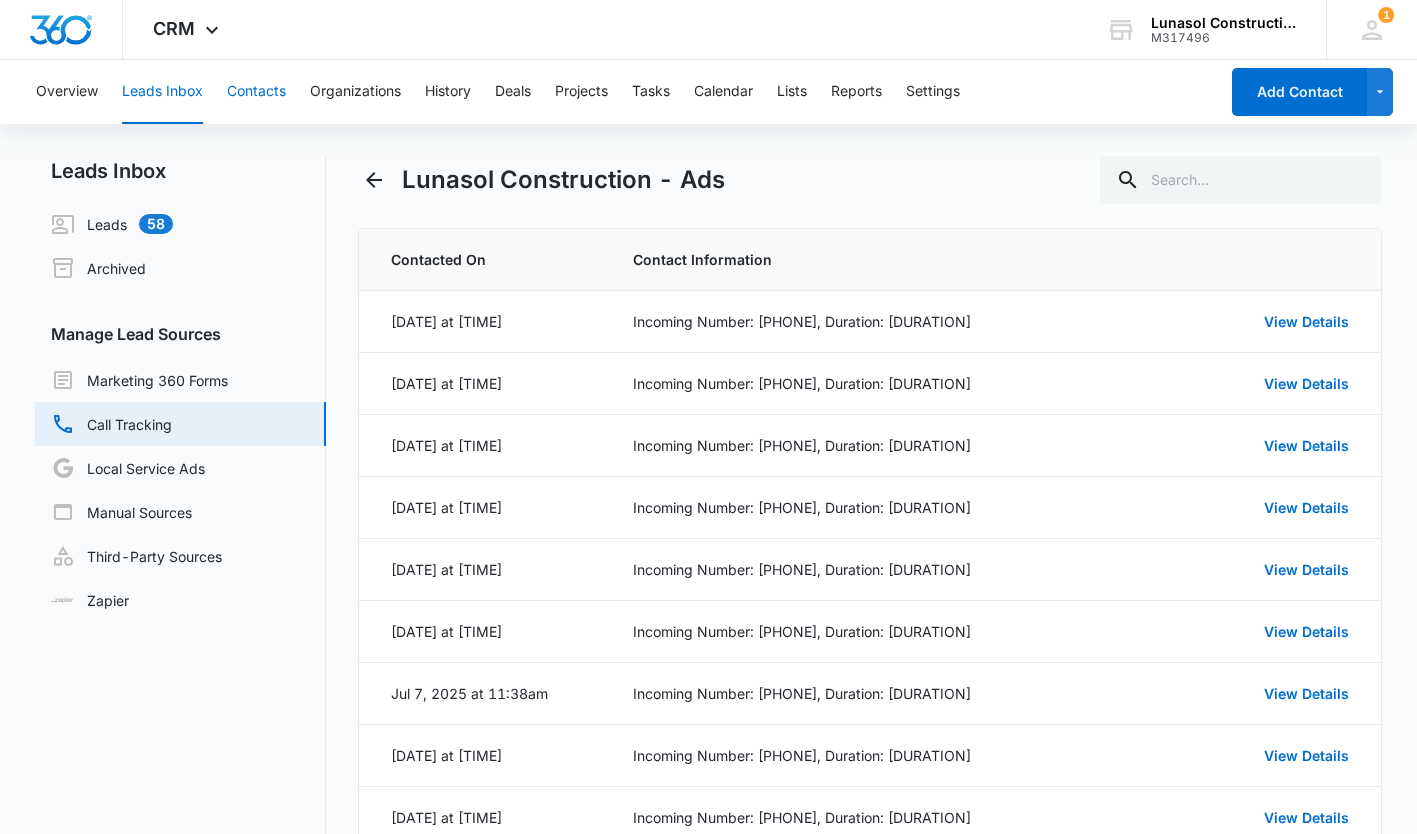 click on "Contacts" at bounding box center (256, 92) 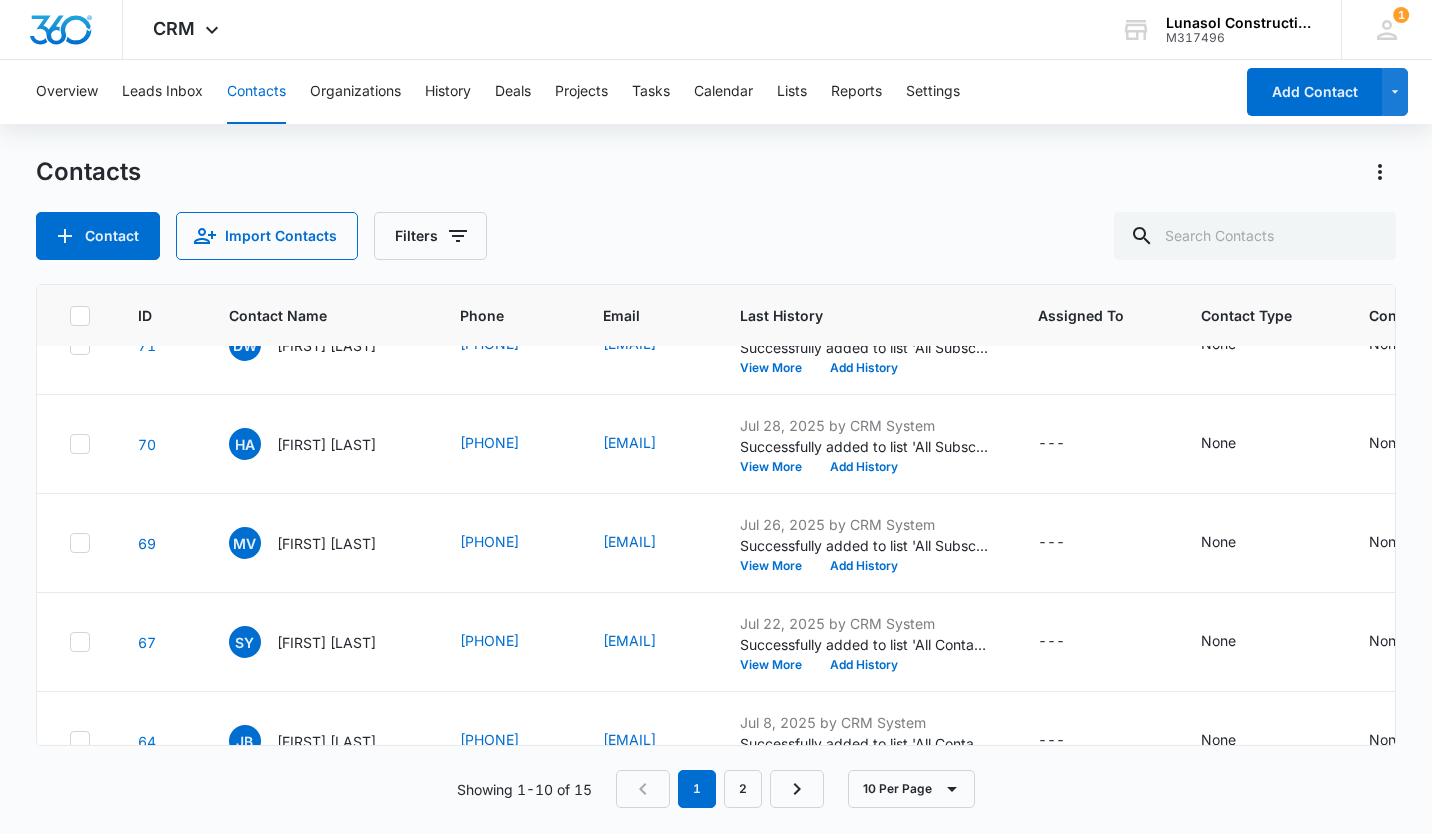 scroll, scrollTop: 606, scrollLeft: 0, axis: vertical 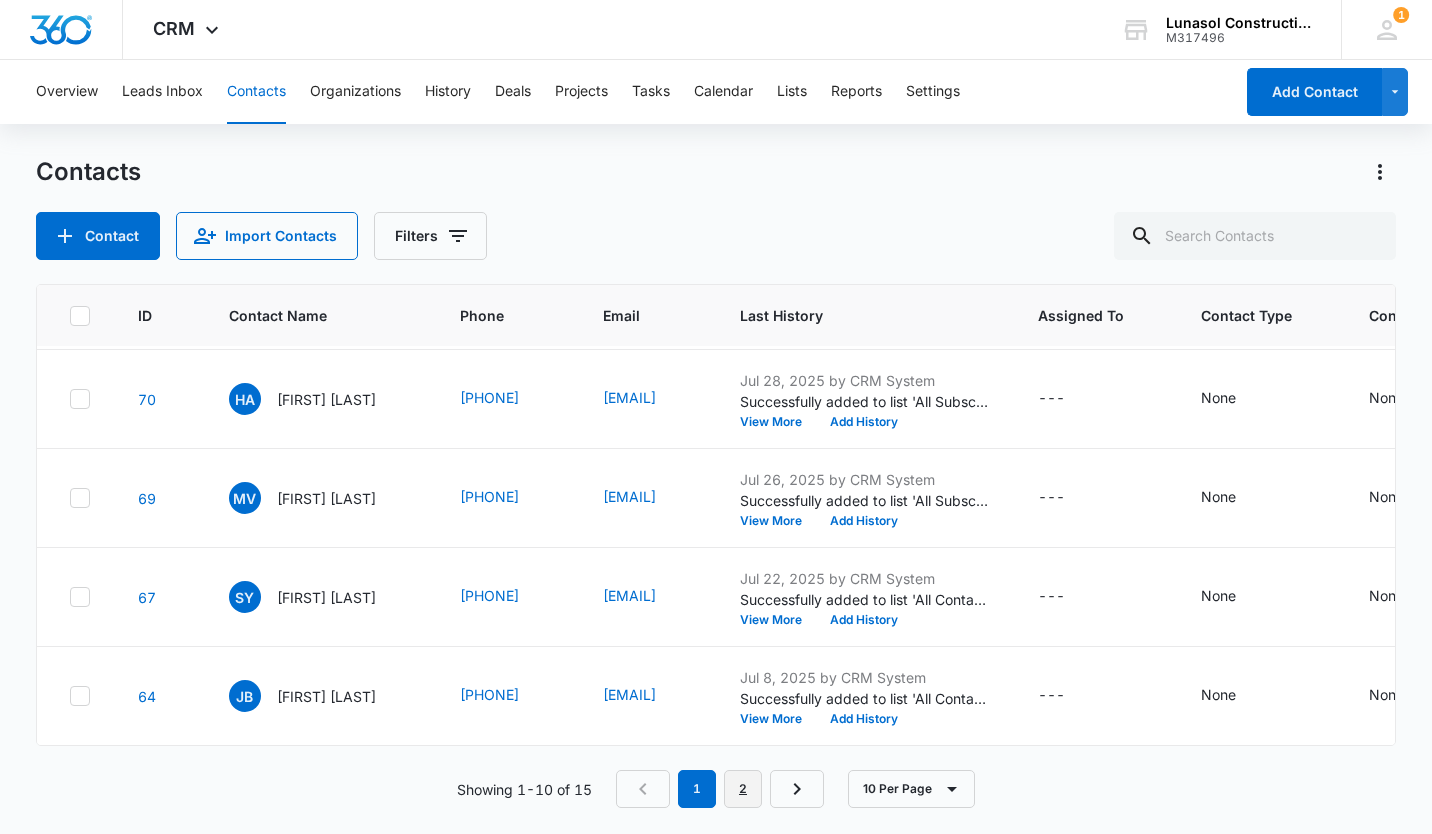 click on "2" at bounding box center (743, 789) 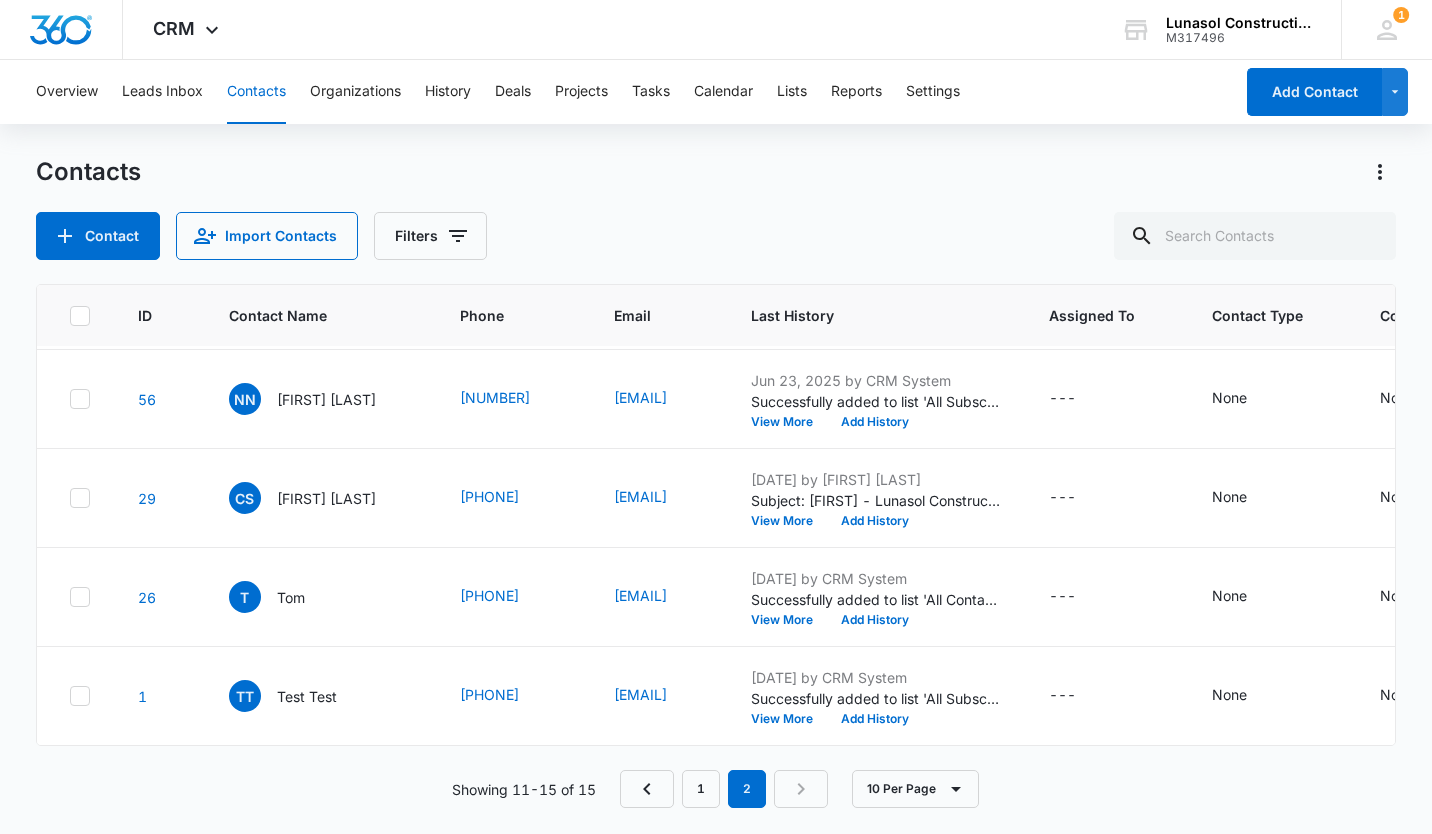 scroll, scrollTop: 0, scrollLeft: 0, axis: both 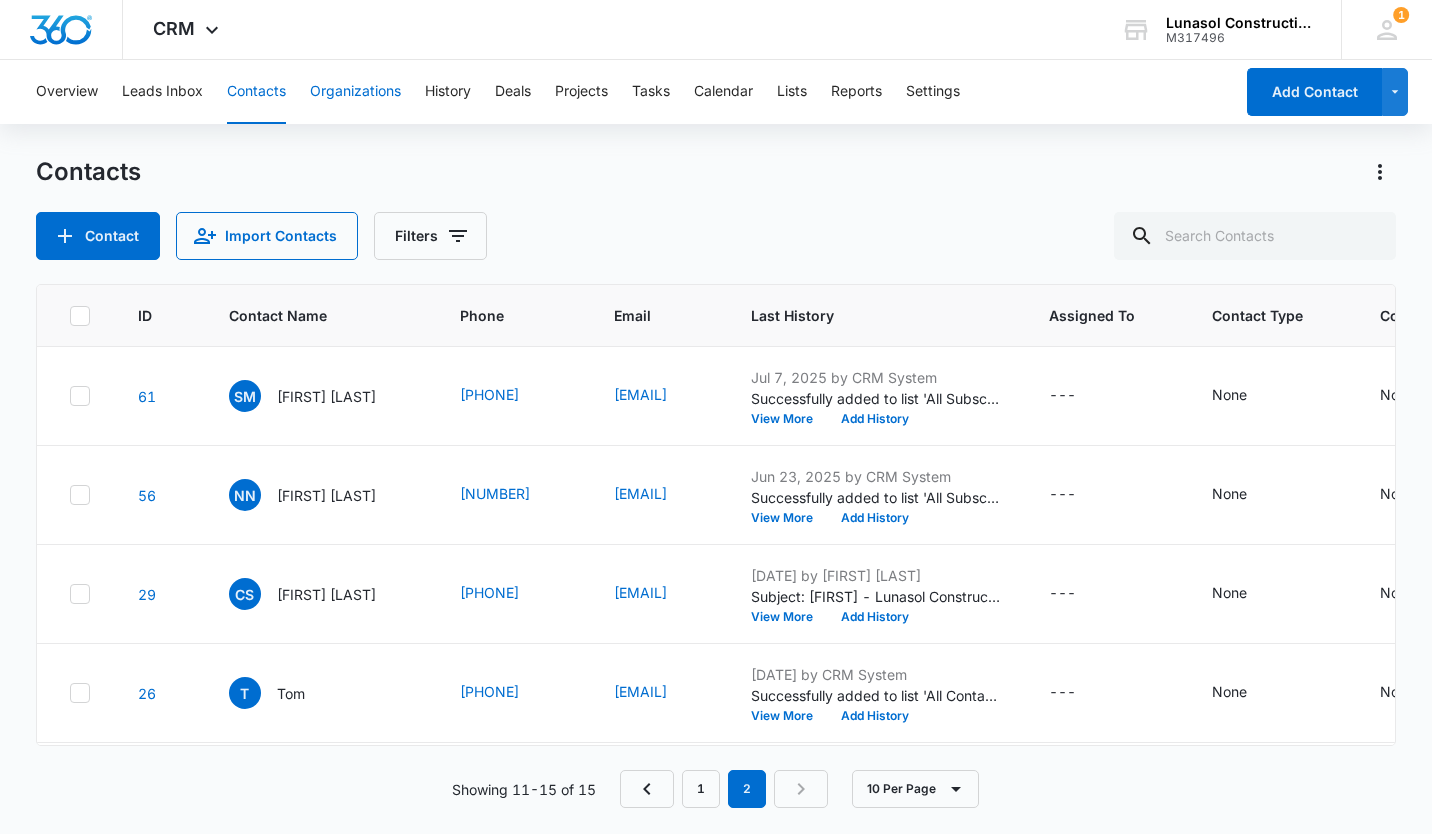 click on "Organizations" at bounding box center [355, 92] 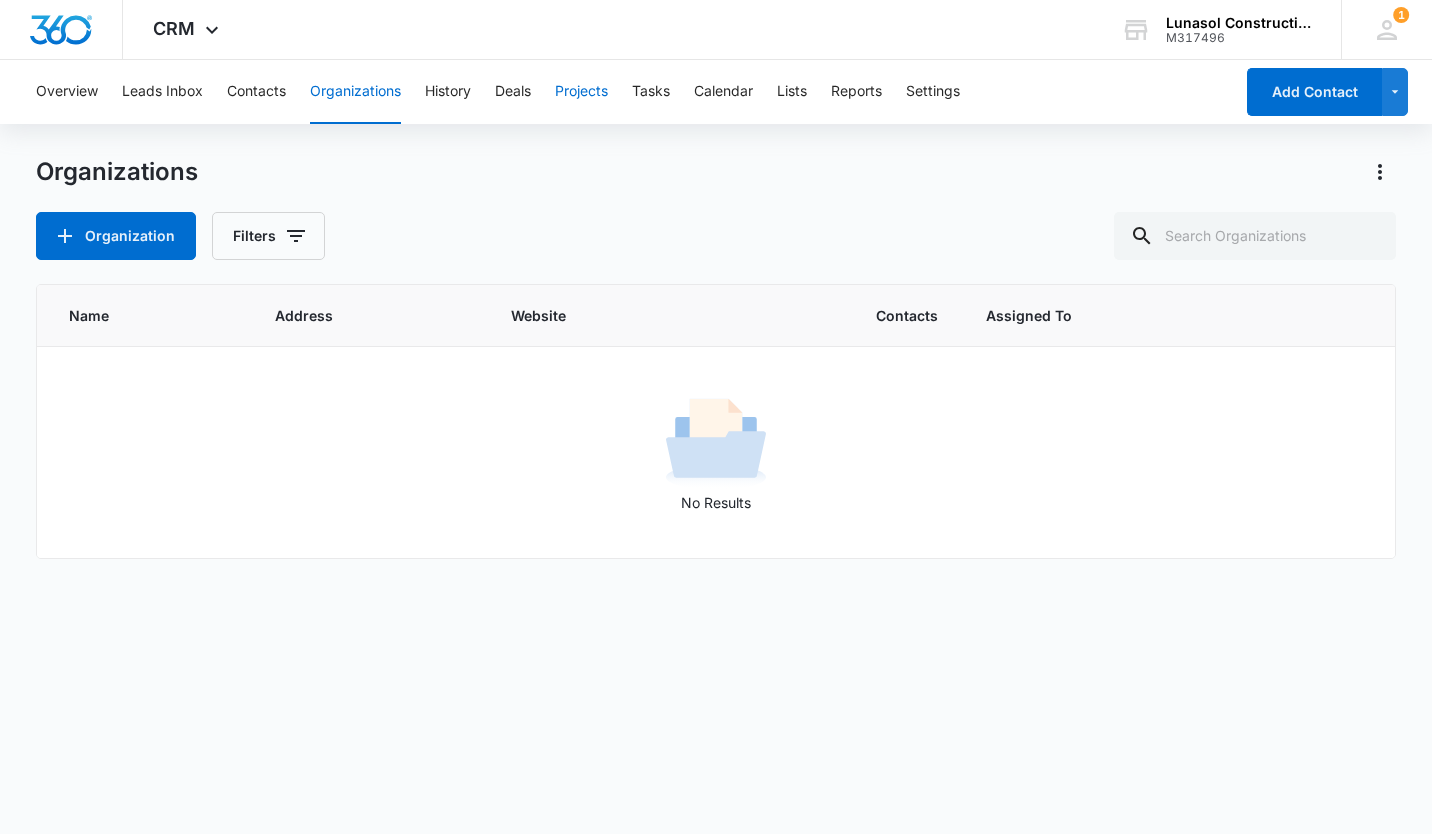 click on "Projects" at bounding box center [581, 92] 